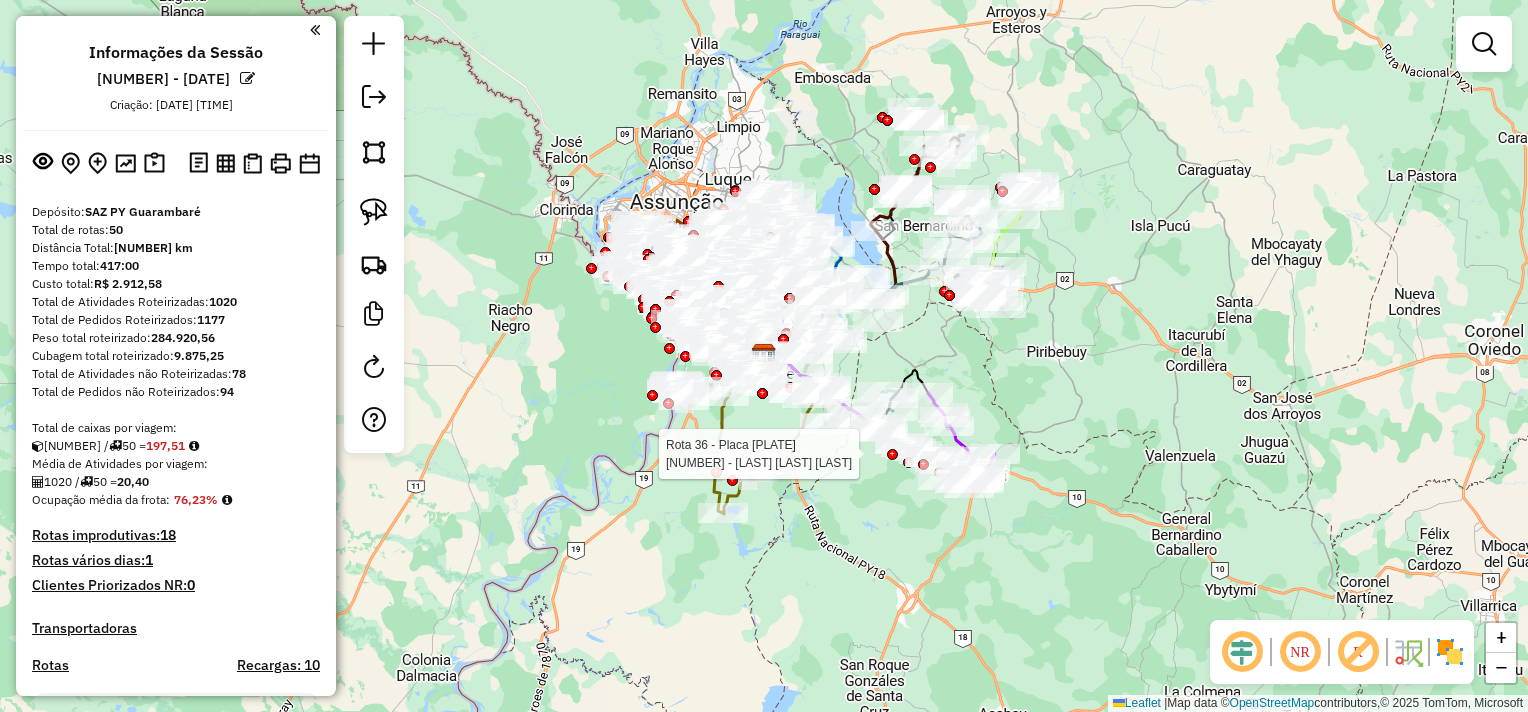 scroll, scrollTop: 0, scrollLeft: 0, axis: both 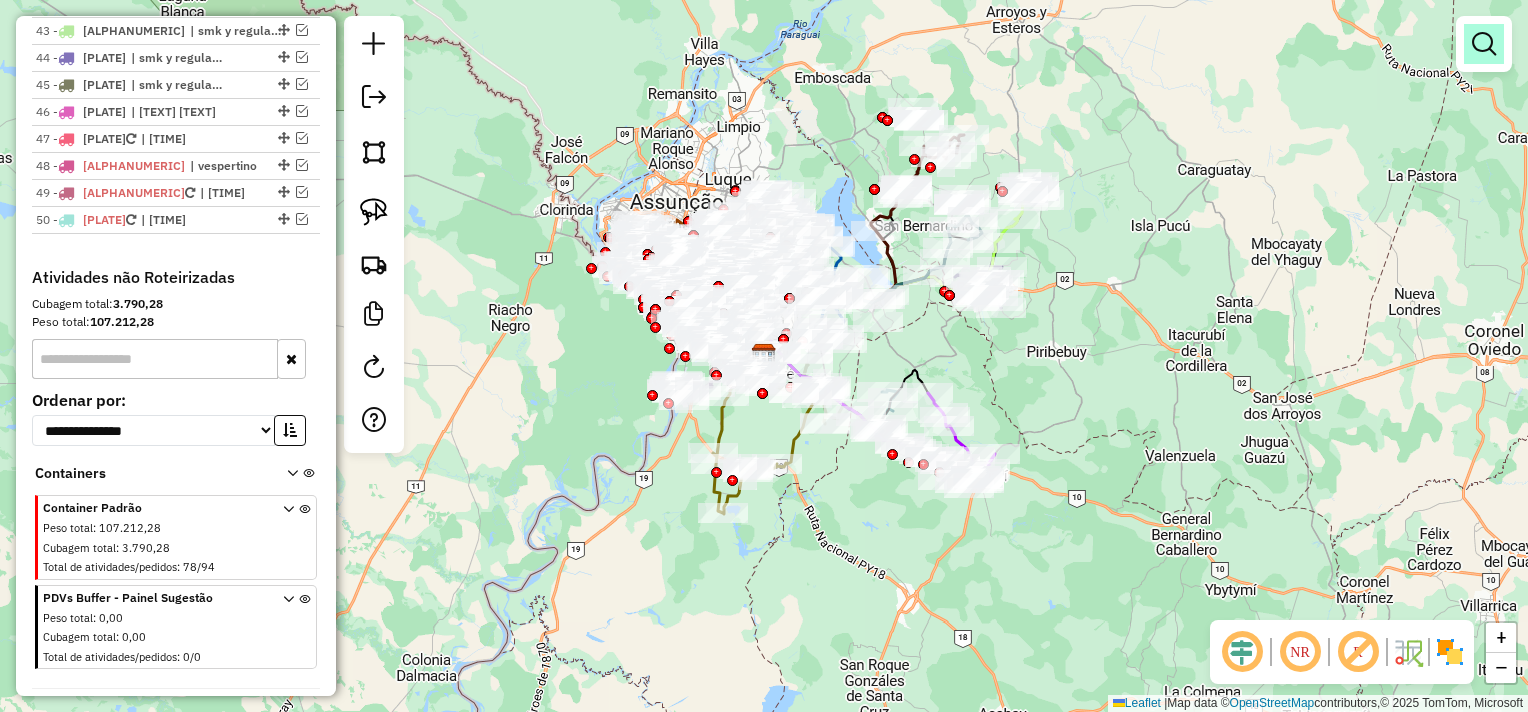 click at bounding box center (1484, 44) 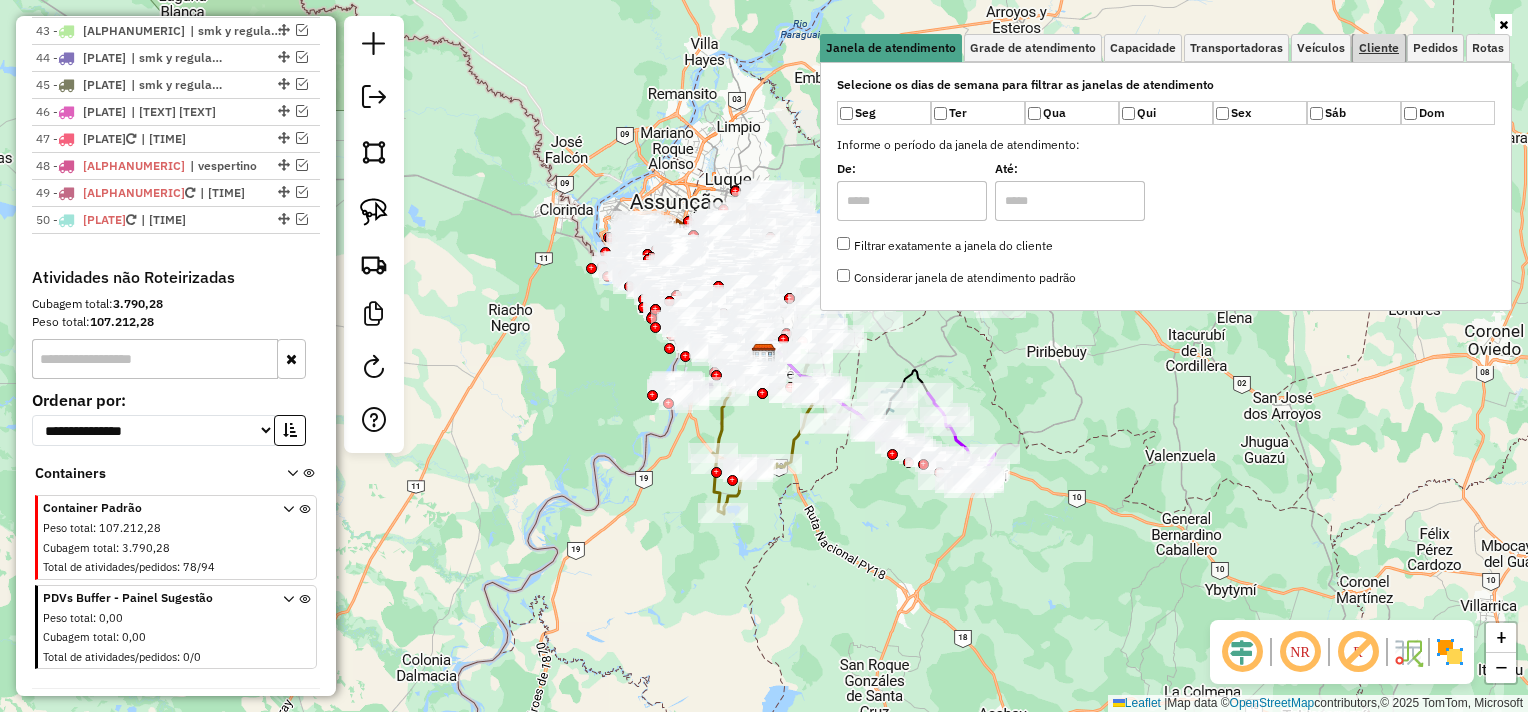 click on "Cliente" at bounding box center (1379, 48) 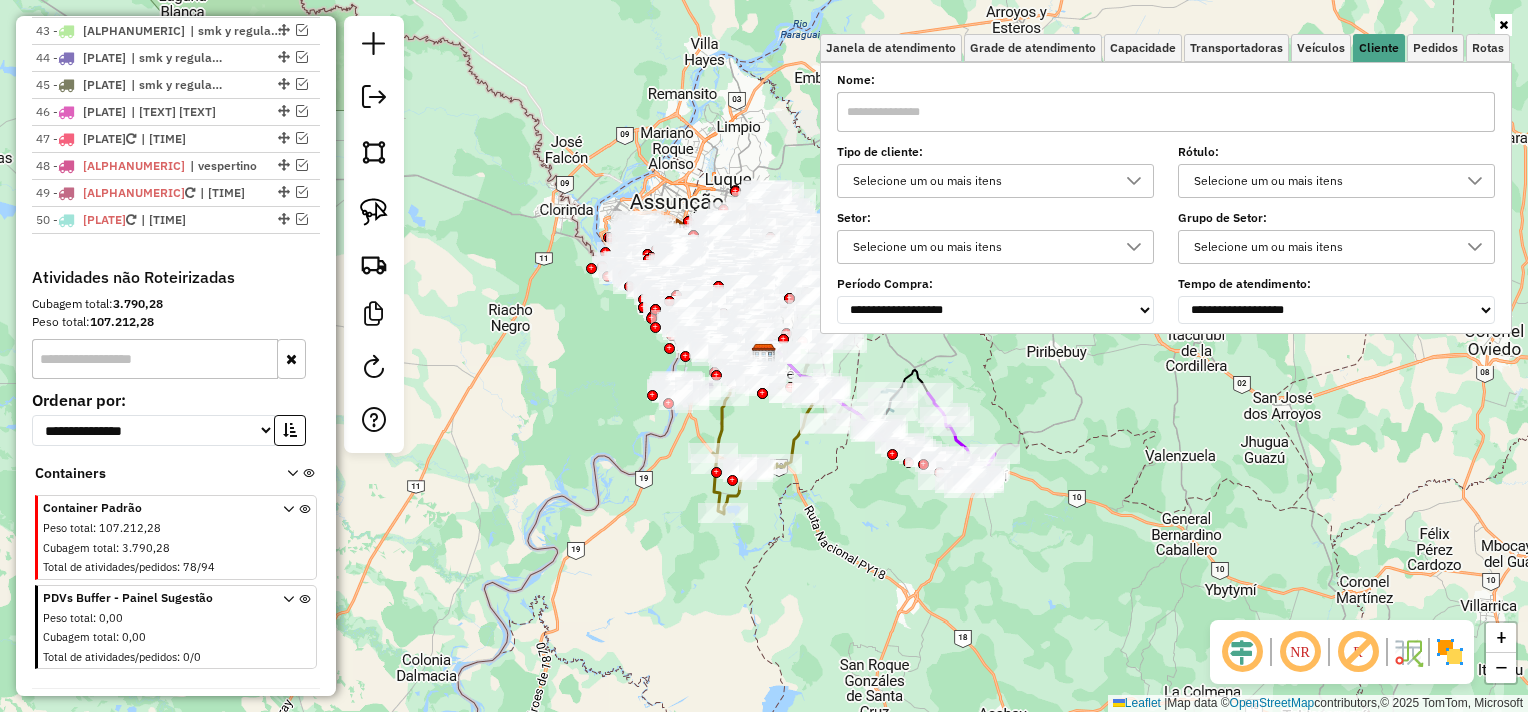 click on "Selecione um ou mais itens" at bounding box center [980, 181] 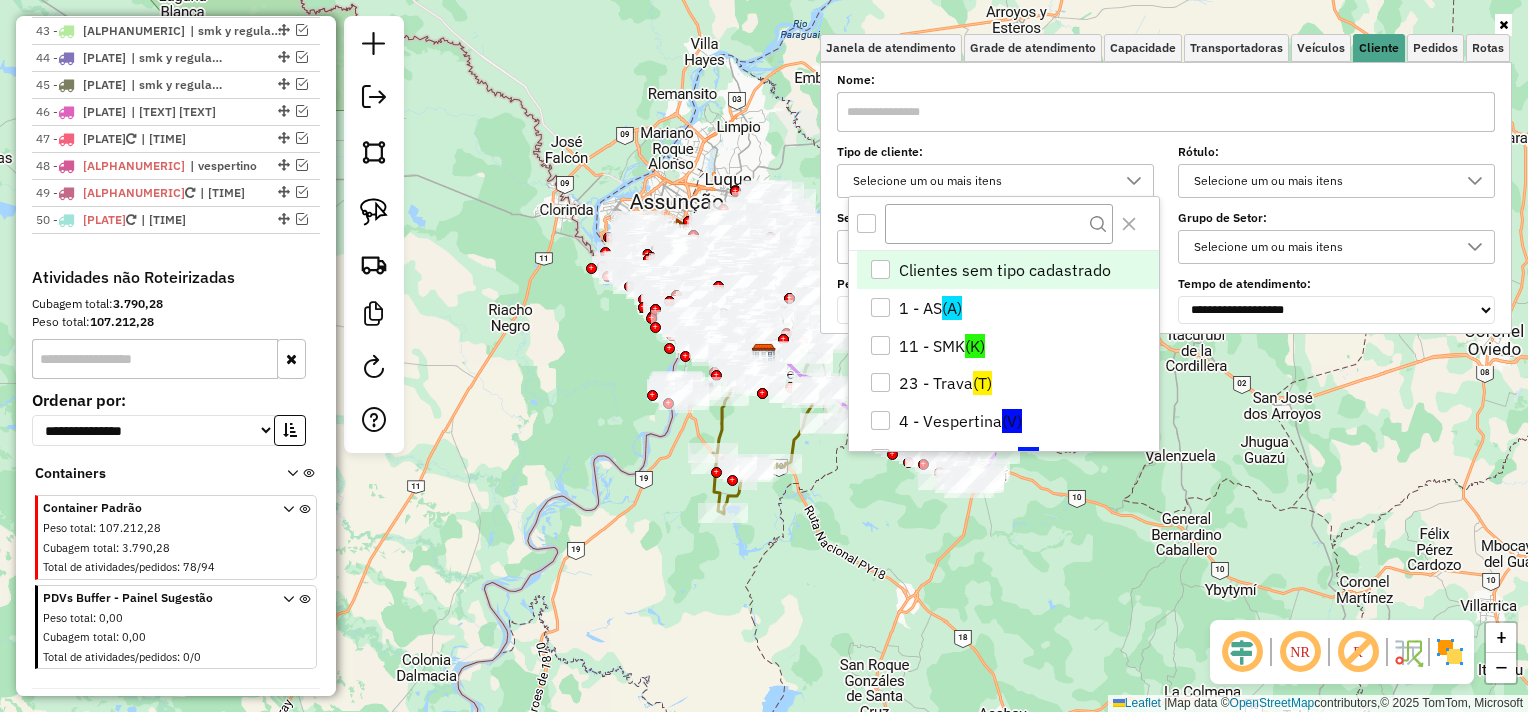 scroll, scrollTop: 11, scrollLeft: 71, axis: both 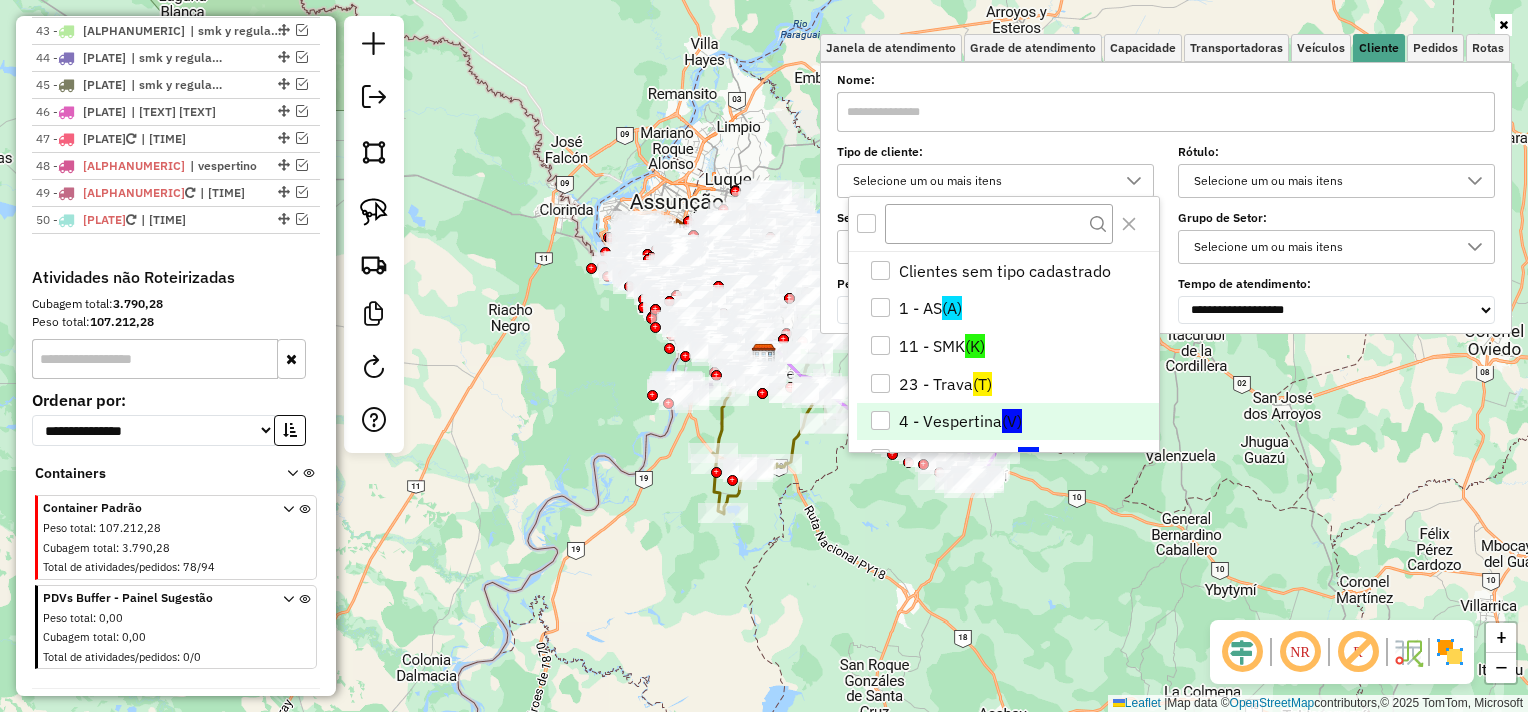click on "4 - Vespertina  (V)" at bounding box center (1008, 422) 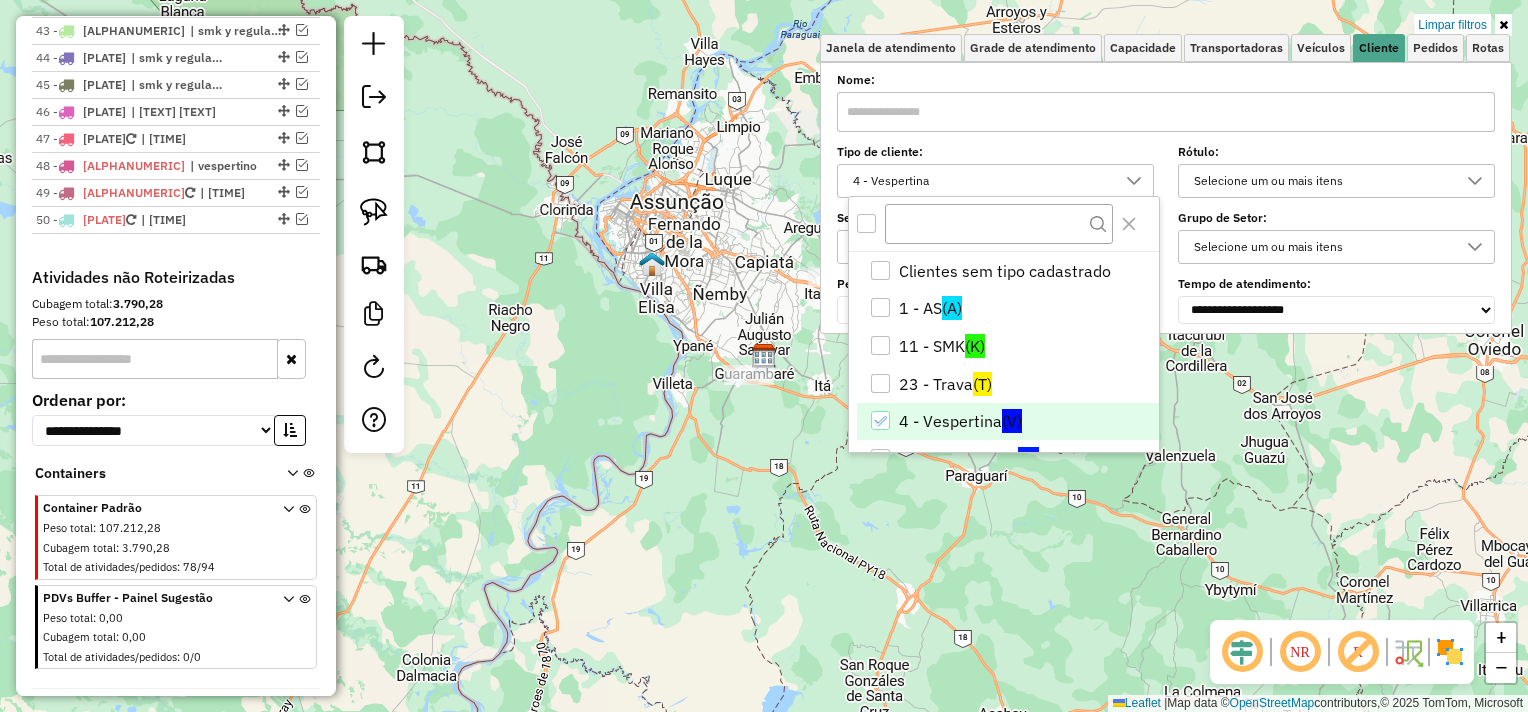 click on "Limpar filtros Janela de atendimento Grade de atendimento Capacidade Transportadoras Veículos Cliente Pedidos  Rotas Selecione os dias de semana para filtrar as janelas de atendimento  Seg   Ter   Qua   Qui   Sex   Sáb   Dom  Informe o período da janela de atendimento: De: Até:  Filtrar exatamente a janela do cliente  Considerar janela de atendimento padrão  Selecione os dias de semana para filtrar as grades de atendimento  Seg   Ter   Qua   Qui   Sex   Sáb   Dom   Considerar clientes sem dia de atendimento cadastrado  Clientes fora do dia de atendimento selecionado Filtrar as atividades entre os valores definidos abaixo:  Peso mínimo:   Peso máximo:   Cubagem mínima:   Cubagem máxima:   De:   Até:  Filtrar as atividades entre o tempo de atendimento definido abaixo:  De:   Até:   Considerar capacidade total dos clientes não roteirizados Transportadora: Selecione um ou mais itens Tipo de veículo: Selecione um ou mais itens Veículo: Selecione um ou mais itens Motorista: Selecione um ou mais itens" 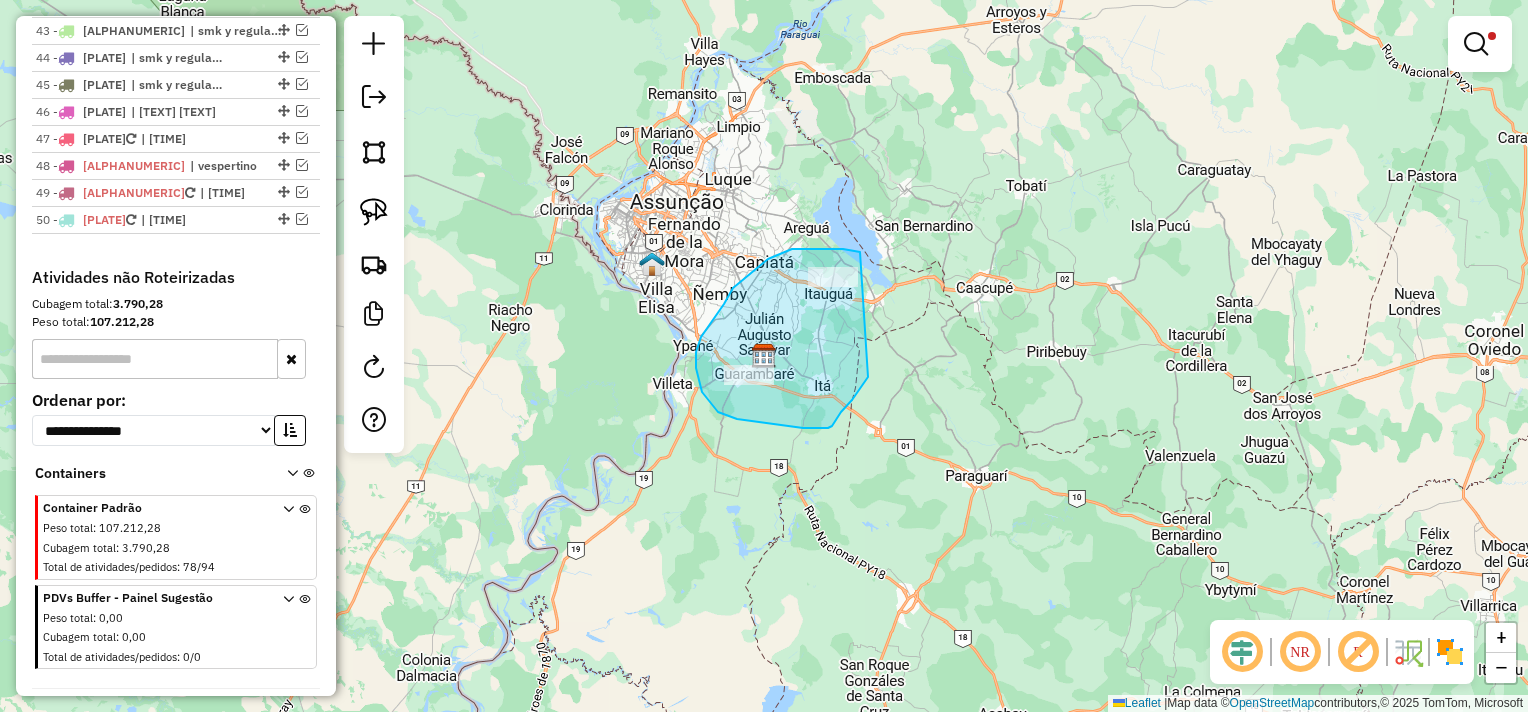 drag, startPoint x: 860, startPoint y: 252, endPoint x: 868, endPoint y: 377, distance: 125.25574 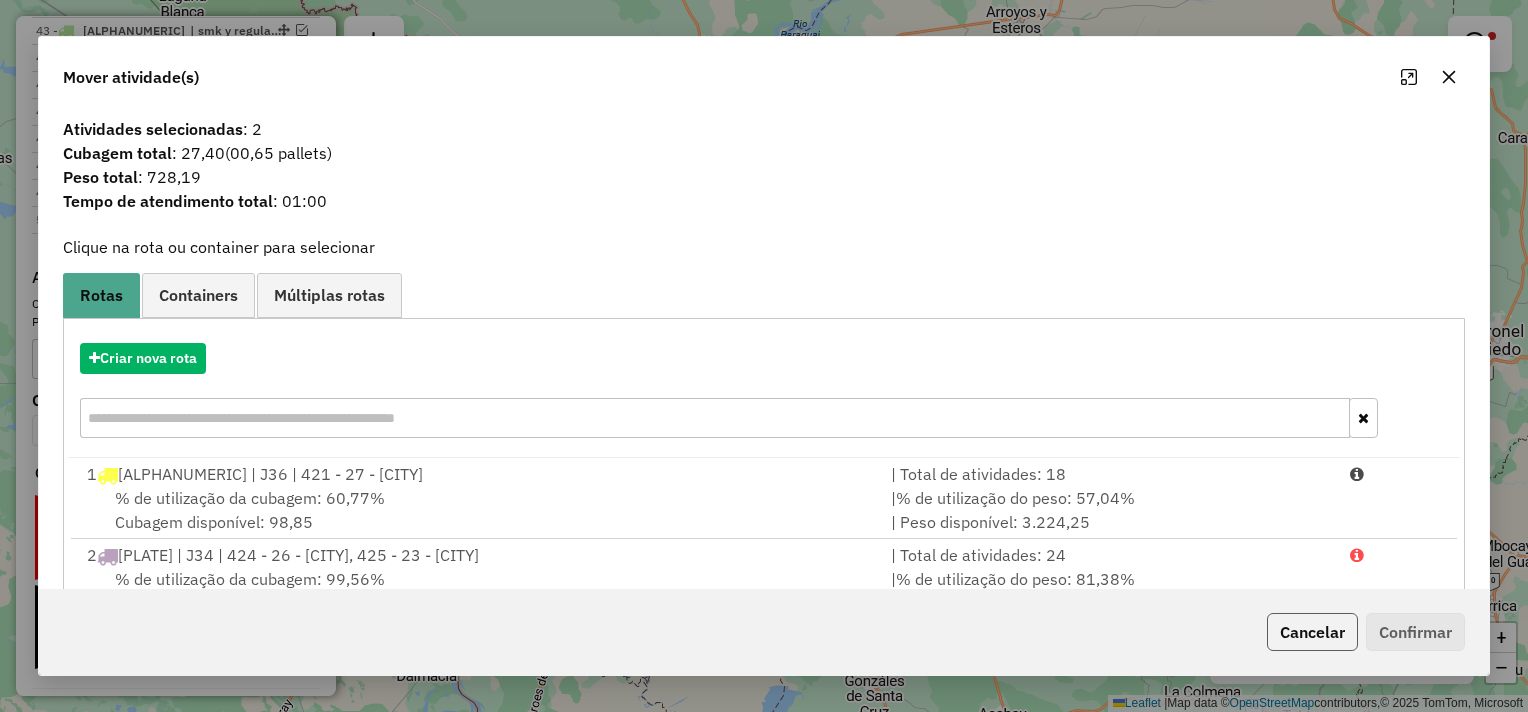 click on "Cancelar" 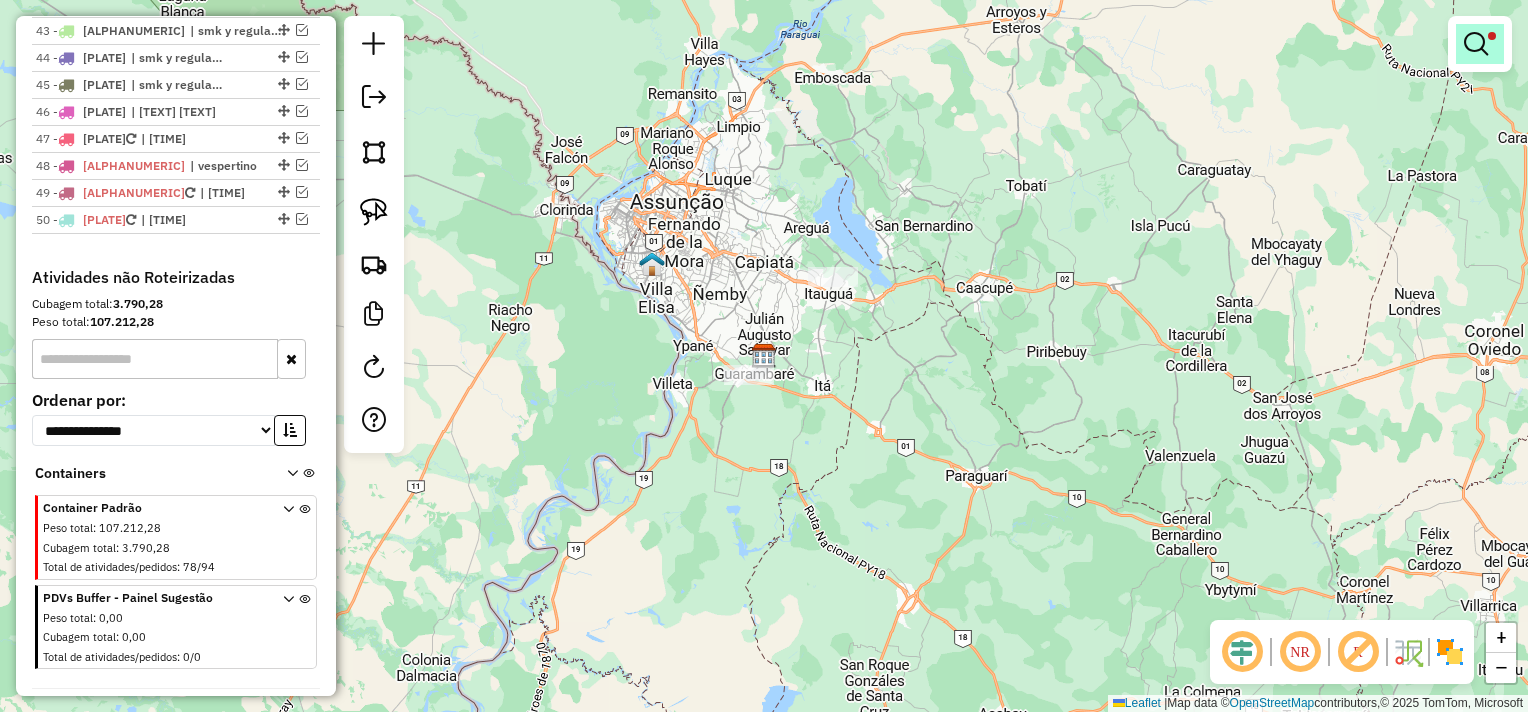 click at bounding box center (1476, 44) 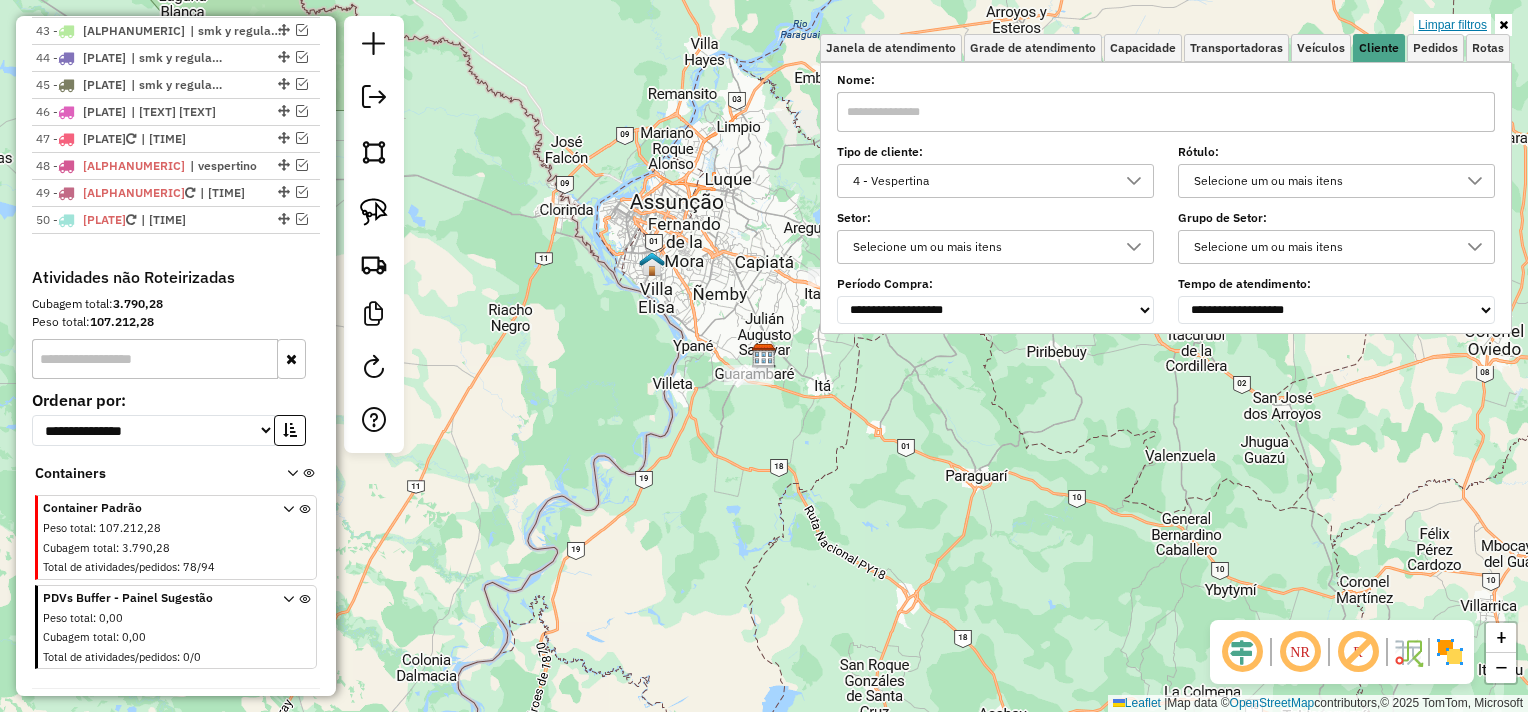 click on "Limpar filtros" at bounding box center (1452, 25) 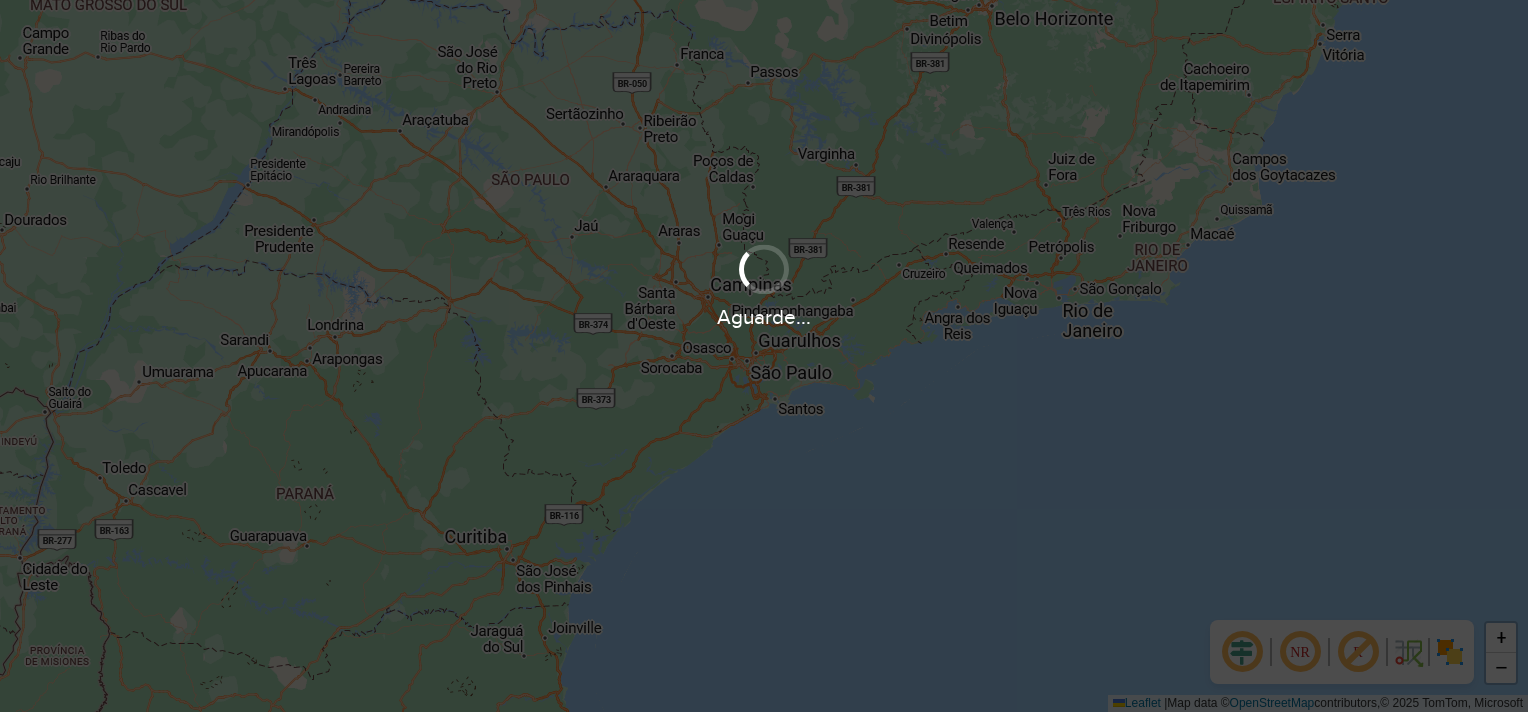 scroll, scrollTop: 0, scrollLeft: 0, axis: both 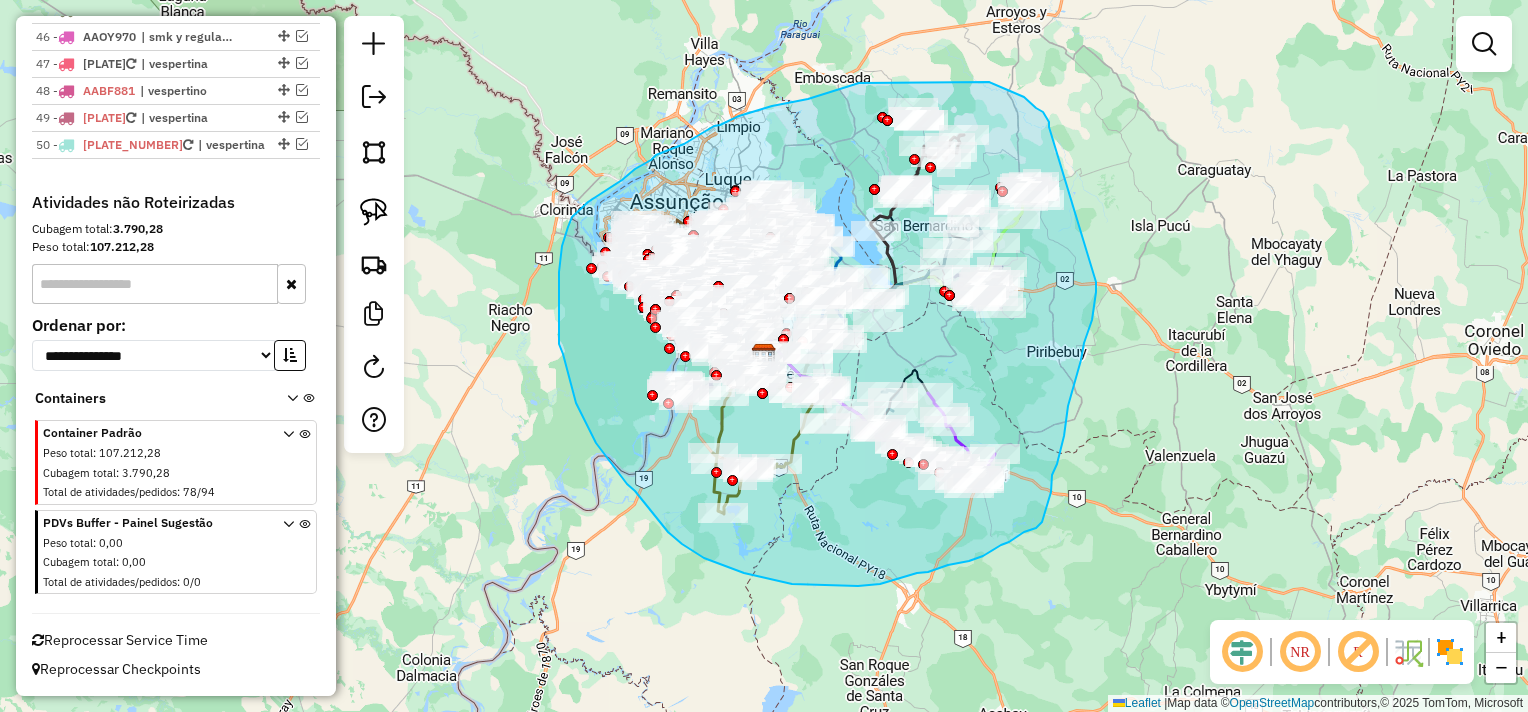 drag, startPoint x: 1049, startPoint y: 127, endPoint x: 1096, endPoint y: 280, distance: 160.05624 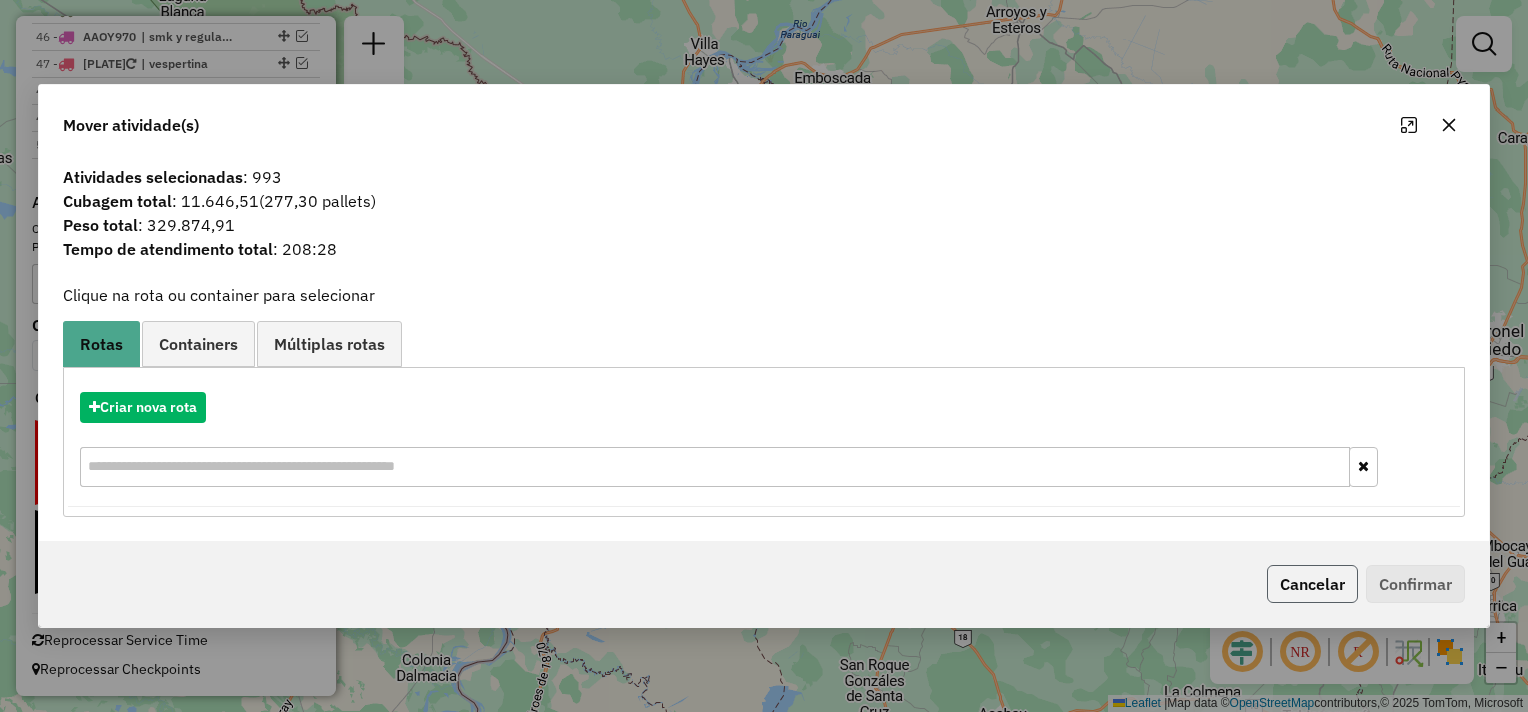 click on "Cancelar" 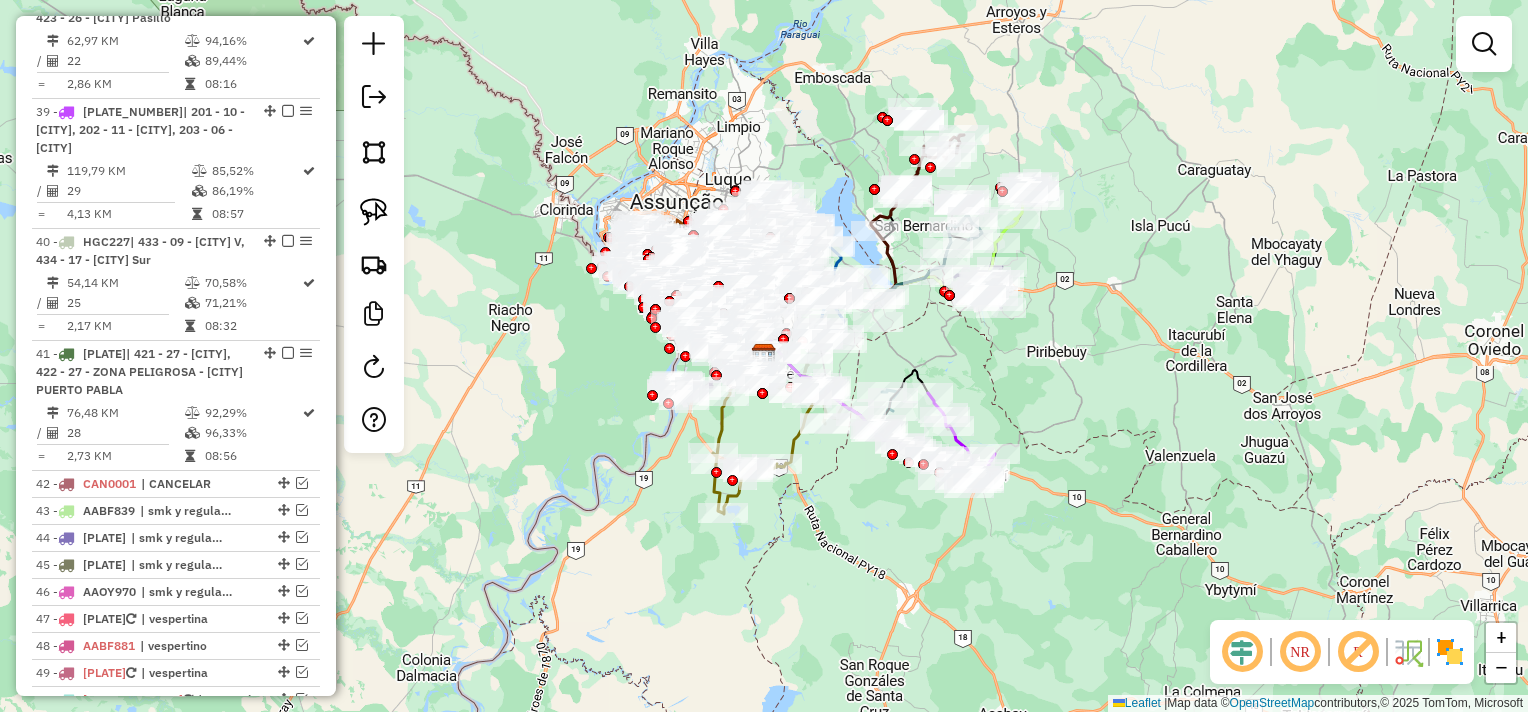 scroll, scrollTop: 5100, scrollLeft: 0, axis: vertical 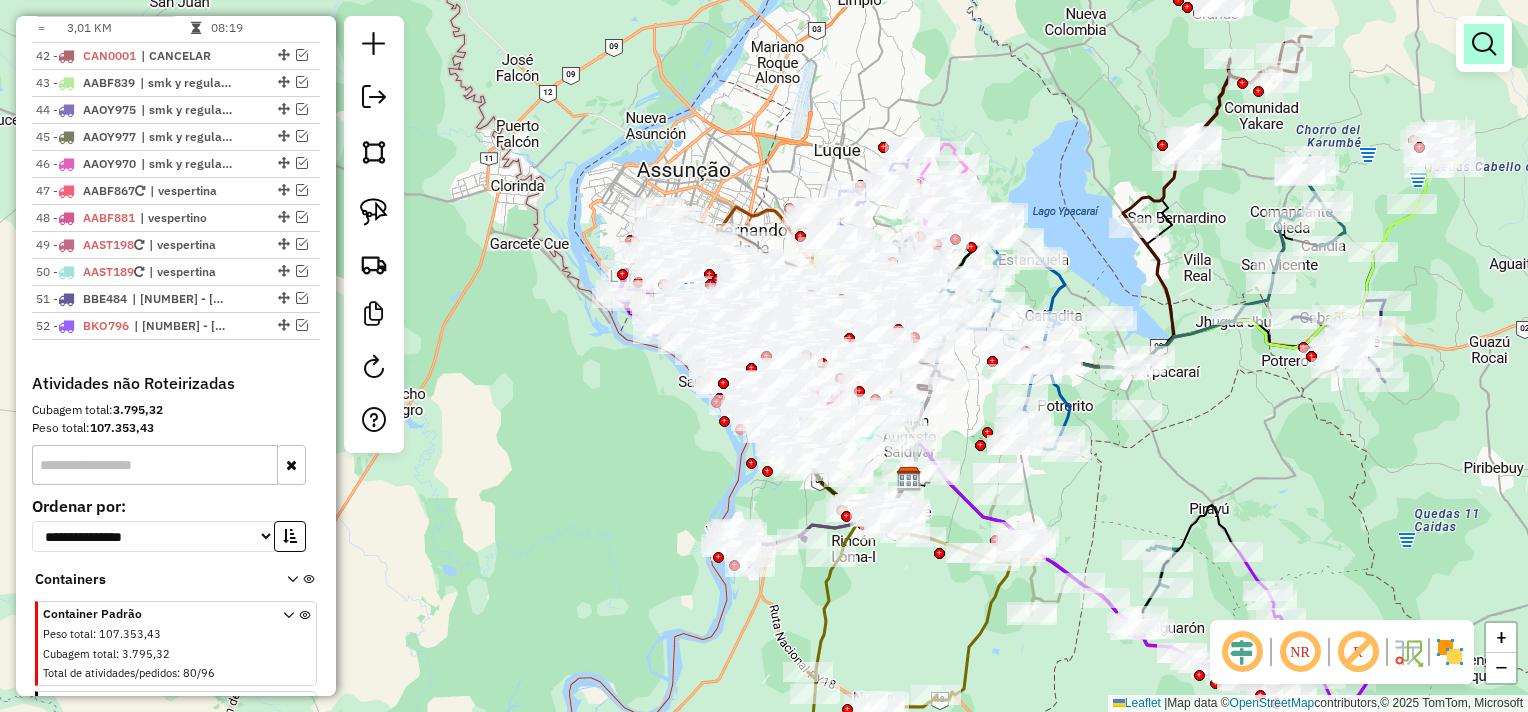 click at bounding box center [1484, 44] 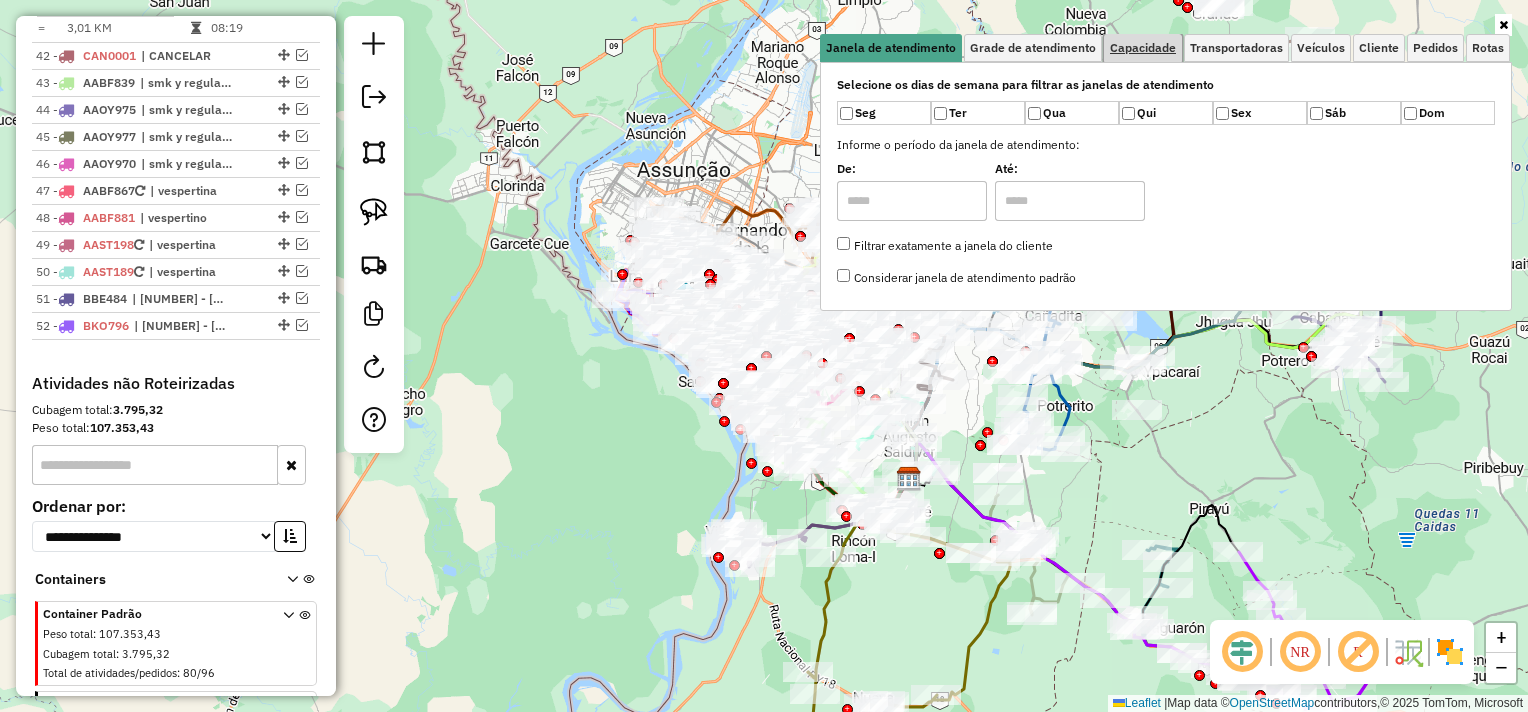 click on "Capacidade" at bounding box center (1143, 48) 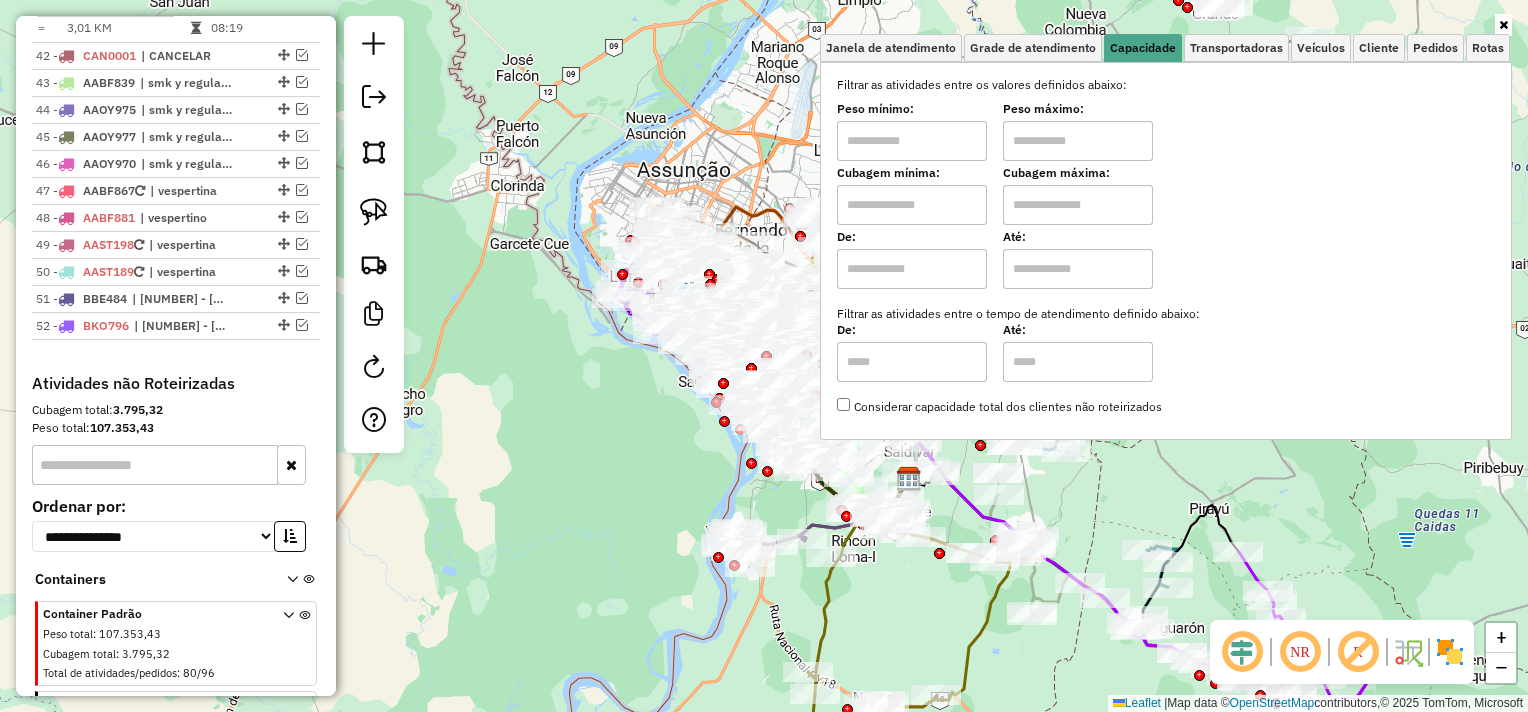 click at bounding box center (912, 205) 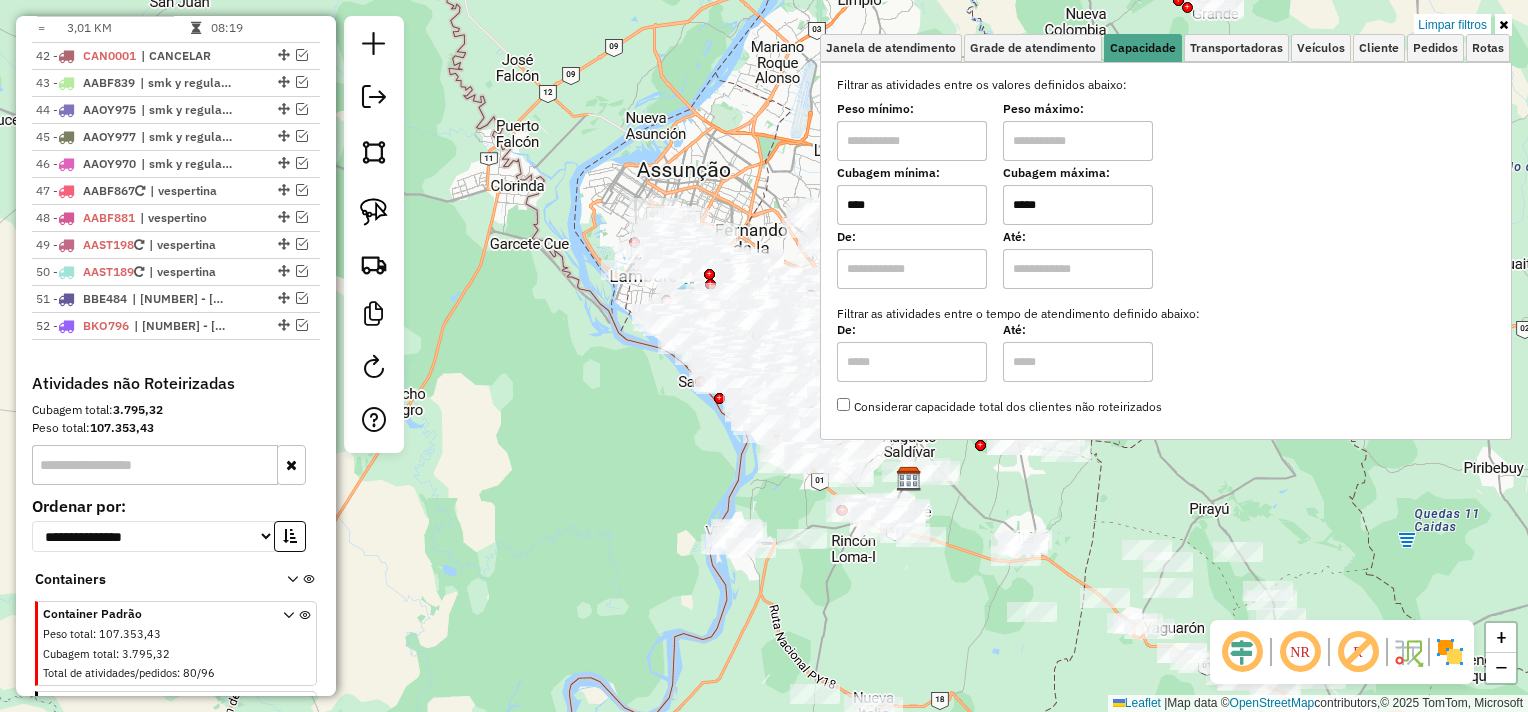 click on "Limpar filtros Janela de atendimento Grade de atendimento Capacidade Transportadoras Veículos Cliente Pedidos  Rotas Selecione os dias de semana para filtrar as janelas de atendimento  Seg   Ter   Qua   Qui   Sex   Sáb   Dom  Informe o período da janela de atendimento: De: Até:  Filtrar exatamente a janela do cliente  Considerar janela de atendimento padrão  Selecione os dias de semana para filtrar as grades de atendimento  Seg   Ter   Qua   Qui   Sex   Sáb   Dom   Considerar clientes sem dia de atendimento cadastrado  Clientes fora do dia de atendimento selecionado Filtrar as atividades entre os valores definidos abaixo:  Peso mínimo:   Peso máximo:   Cubagem mínima:  ****  Cubagem máxima:  *****  De:   Até:  Filtrar as atividades entre o tempo de atendimento definido abaixo:  De:   Até:   Considerar capacidade total dos clientes não roteirizados Transportadora: Selecione um ou mais itens Tipo de veículo: Selecione um ou mais itens Veículo: Selecione um ou mais itens Motorista: Nome: Rótulo:" 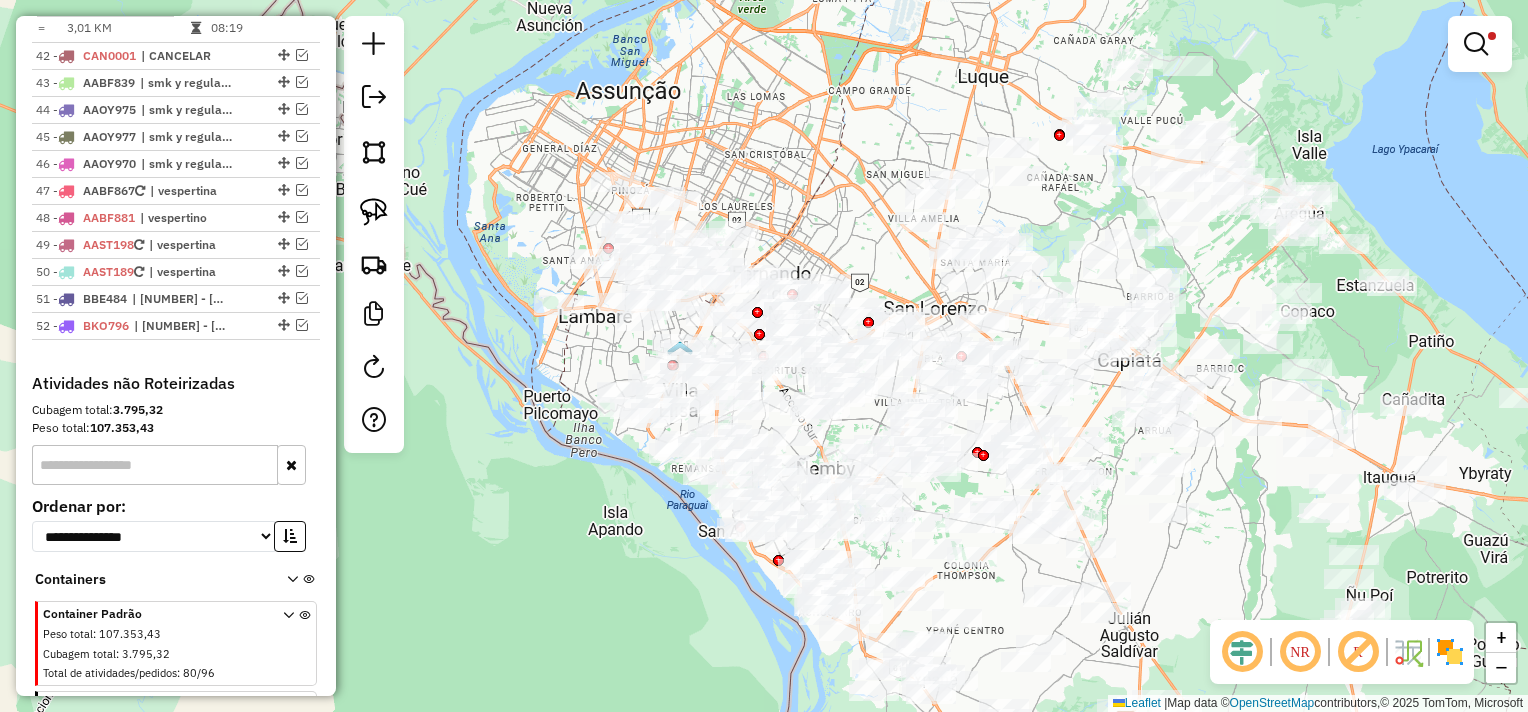 drag, startPoint x: 693, startPoint y: 276, endPoint x: 600, endPoint y: 363, distance: 127.349915 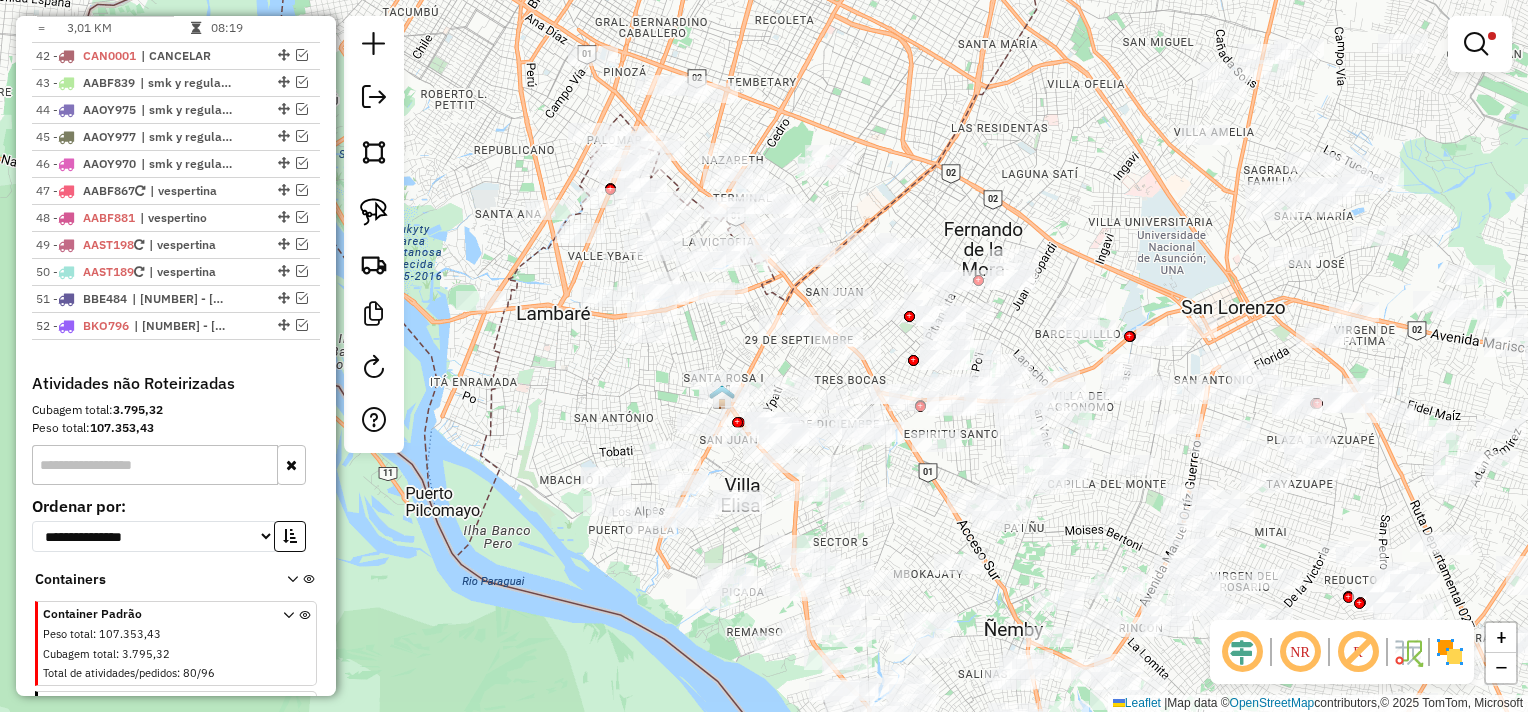 click on "Limpar filtros Janela de atendimento Grade de atendimento Capacidade Transportadoras Veículos Cliente Pedidos  Rotas Selecione os dias de semana para filtrar as janelas de atendimento  Seg   Ter   Qua   Qui   Sex   Sáb   Dom  Informe o período da janela de atendimento: De: Até:  Filtrar exatamente a janela do cliente  Considerar janela de atendimento padrão  Selecione os dias de semana para filtrar as grades de atendimento  Seg   Ter   Qua   Qui   Sex   Sáb   Dom   Considerar clientes sem dia de atendimento cadastrado  Clientes fora do dia de atendimento selecionado Filtrar as atividades entre os valores definidos abaixo:  Peso mínimo:   Peso máximo:   Cubagem mínima:  ****  Cubagem máxima:  *****  De:   Até:  Filtrar as atividades entre o tempo de atendimento definido abaixo:  De:   Até:   Considerar capacidade total dos clientes não roteirizados Transportadora: Selecione um ou mais itens Tipo de veículo: Selecione um ou mais itens Veículo: Selecione um ou mais itens Motorista: Nome: Rótulo:" 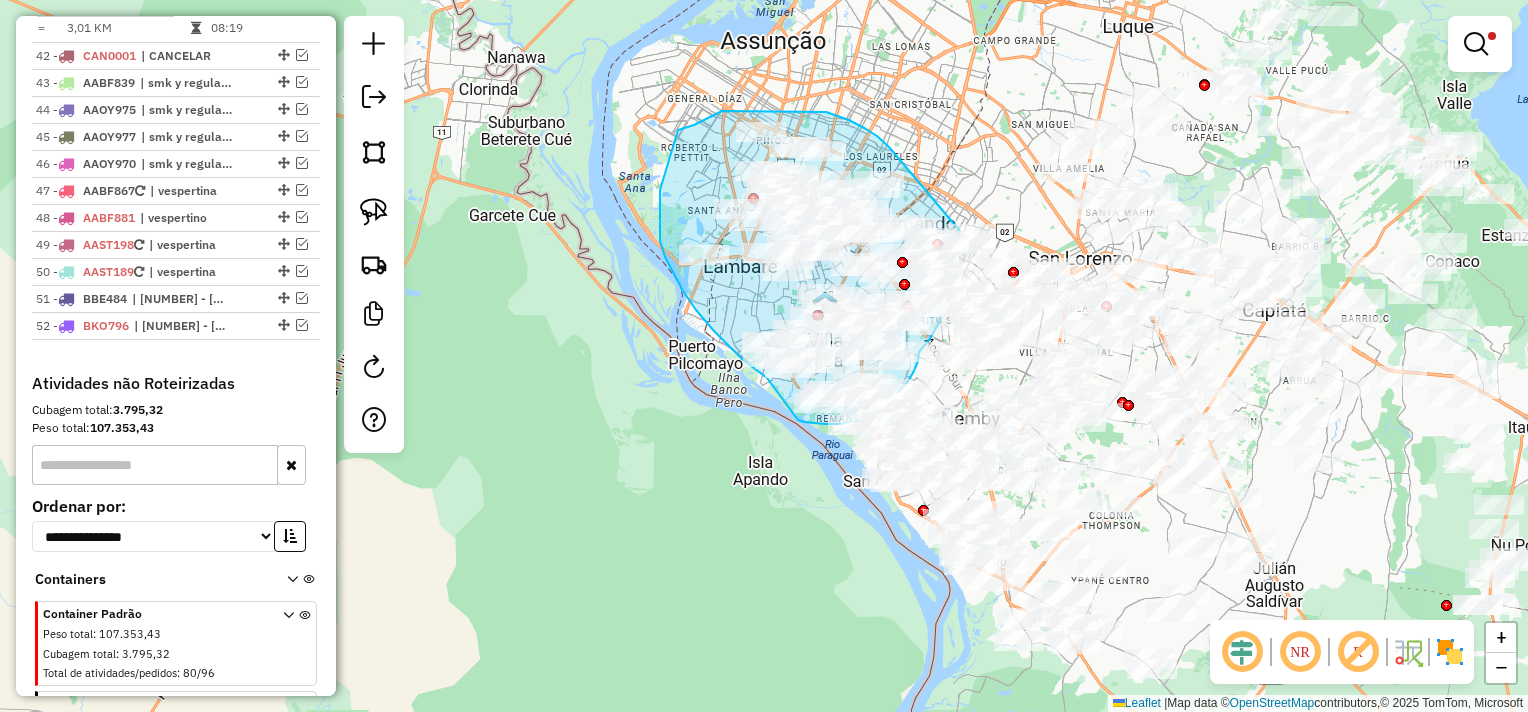 click on "Limpar filtros Janela de atendimento Grade de atendimento Capacidade Transportadoras Veículos Cliente Pedidos  Rotas Selecione os dias de semana para filtrar as janelas de atendimento  Seg   Ter   Qua   Qui   Sex   Sáb   Dom  Informe o período da janela de atendimento: De: Até:  Filtrar exatamente a janela do cliente  Considerar janela de atendimento padrão  Selecione os dias de semana para filtrar as grades de atendimento  Seg   Ter   Qua   Qui   Sex   Sáb   Dom   Considerar clientes sem dia de atendimento cadastrado  Clientes fora do dia de atendimento selecionado Filtrar as atividades entre os valores definidos abaixo:  Peso mínimo:   Peso máximo:   Cubagem mínima:  ****  Cubagem máxima:  *****  De:   Até:  Filtrar as atividades entre o tempo de atendimento definido abaixo:  De:   Até:   Considerar capacidade total dos clientes não roteirizados Transportadora: Selecione um ou mais itens Tipo de veículo: Selecione um ou mais itens Veículo: Selecione um ou mais itens Motorista: Nome: Rótulo:" 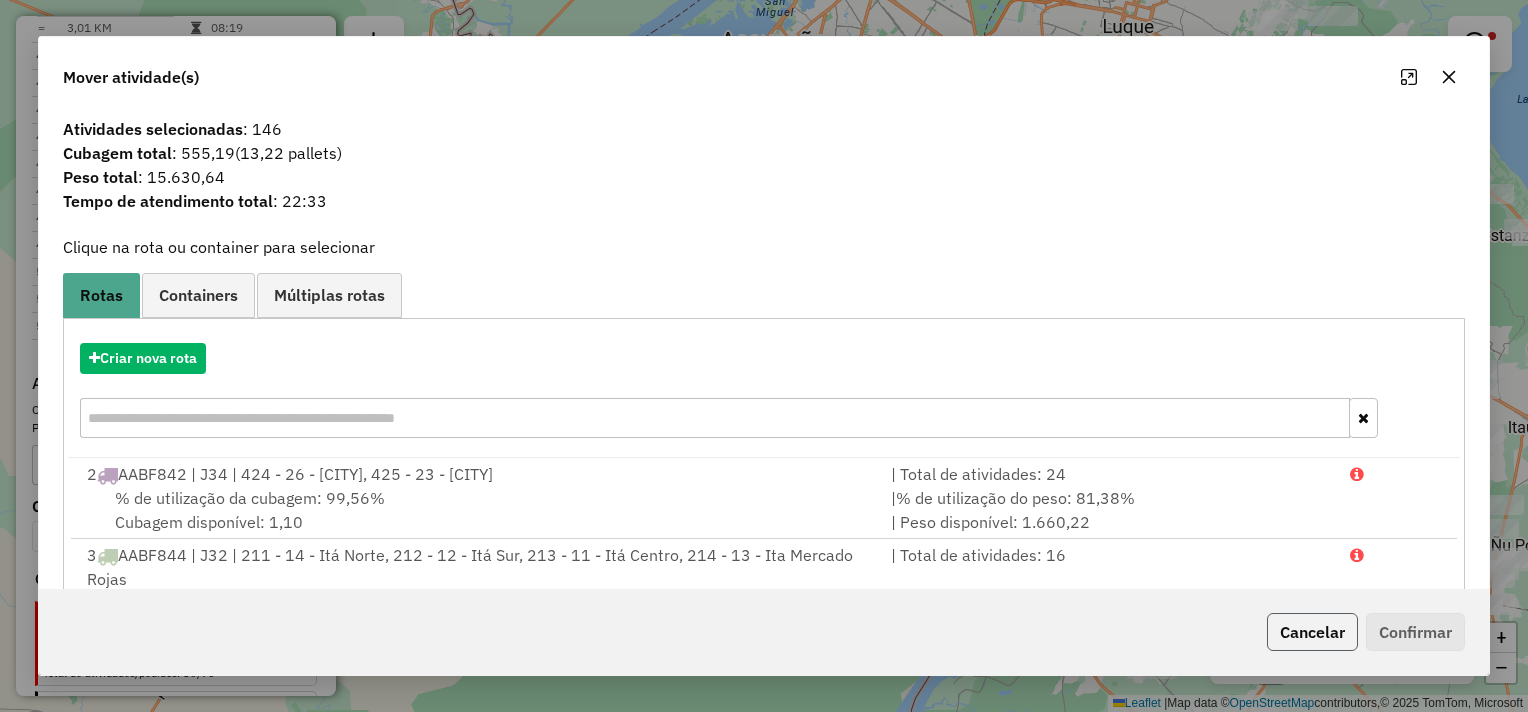 click on "Cancelar" 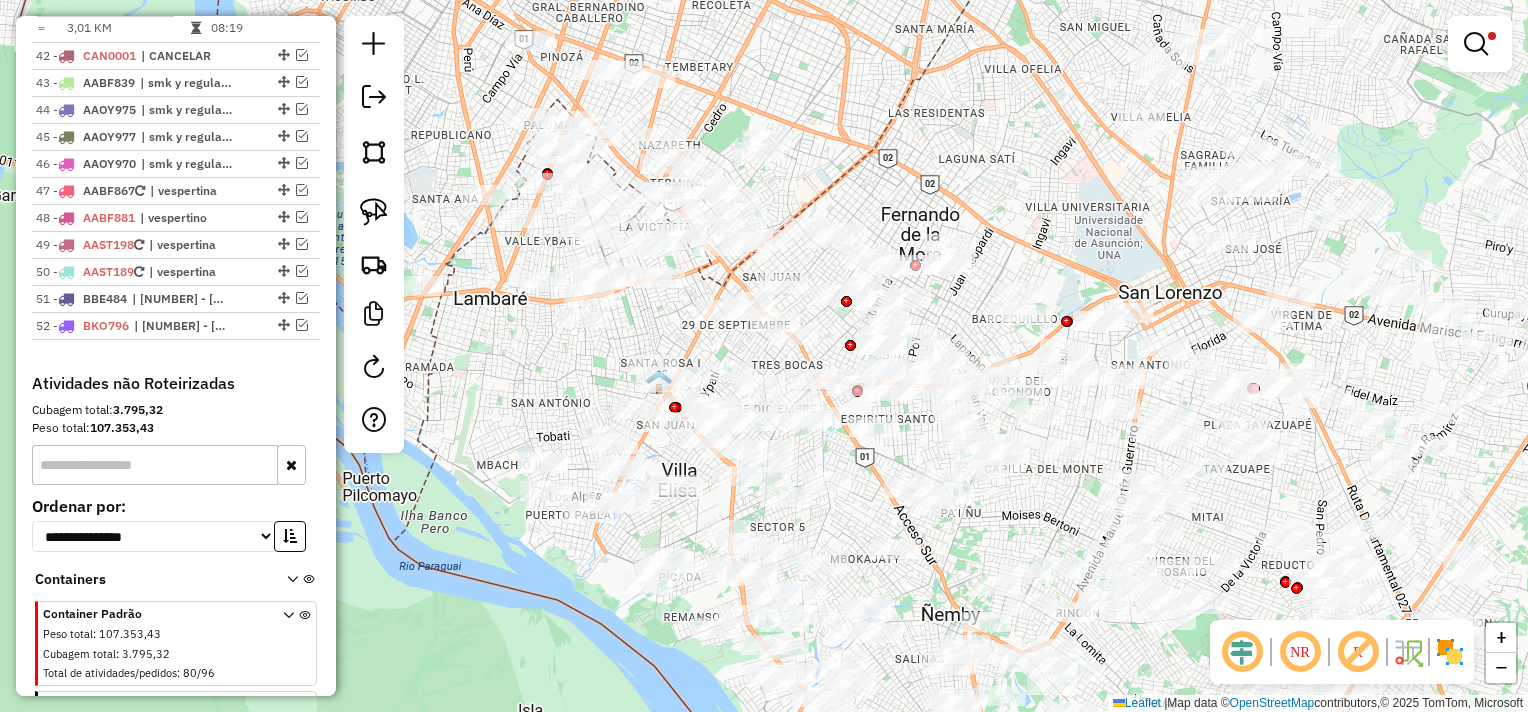 drag, startPoint x: 1030, startPoint y: 191, endPoint x: 987, endPoint y: 212, distance: 47.853943 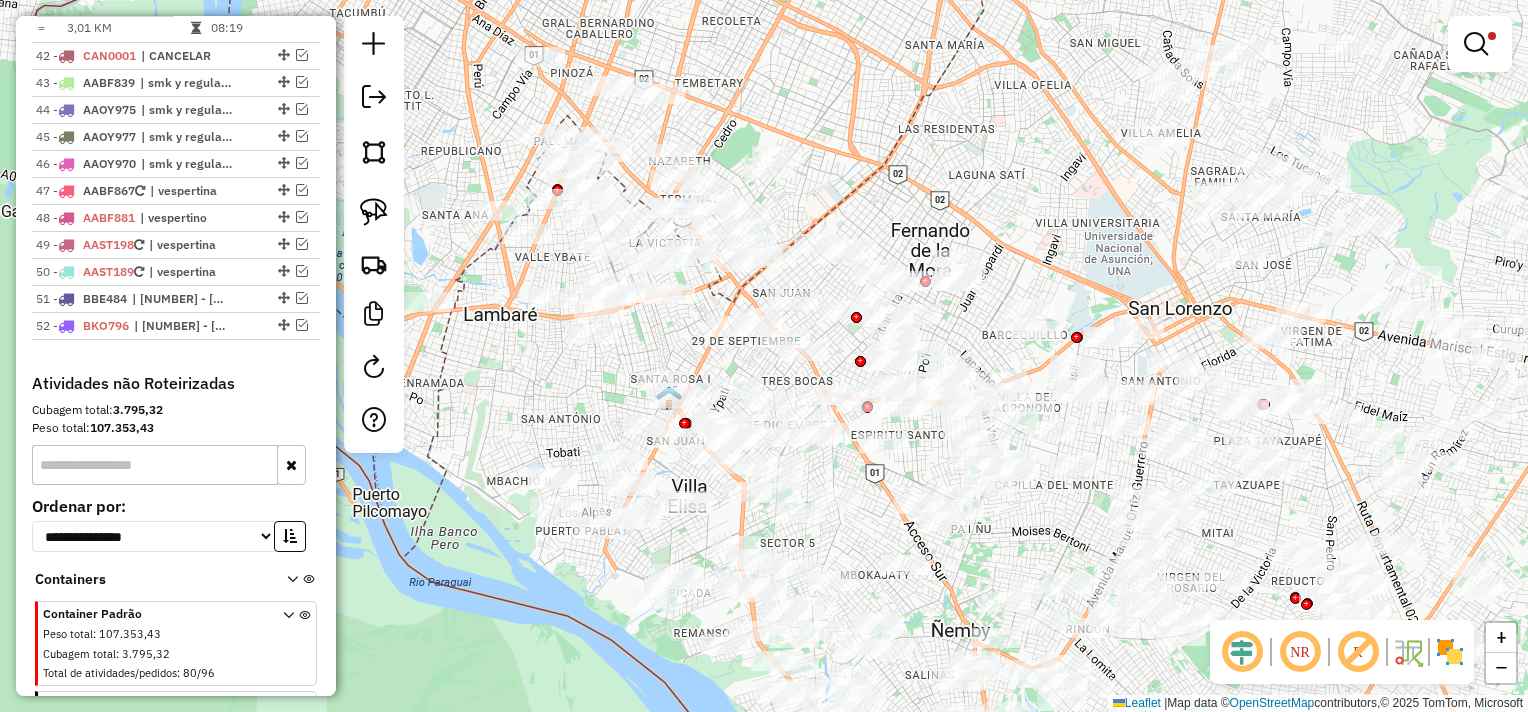 drag, startPoint x: 984, startPoint y: 213, endPoint x: 995, endPoint y: 230, distance: 20.248457 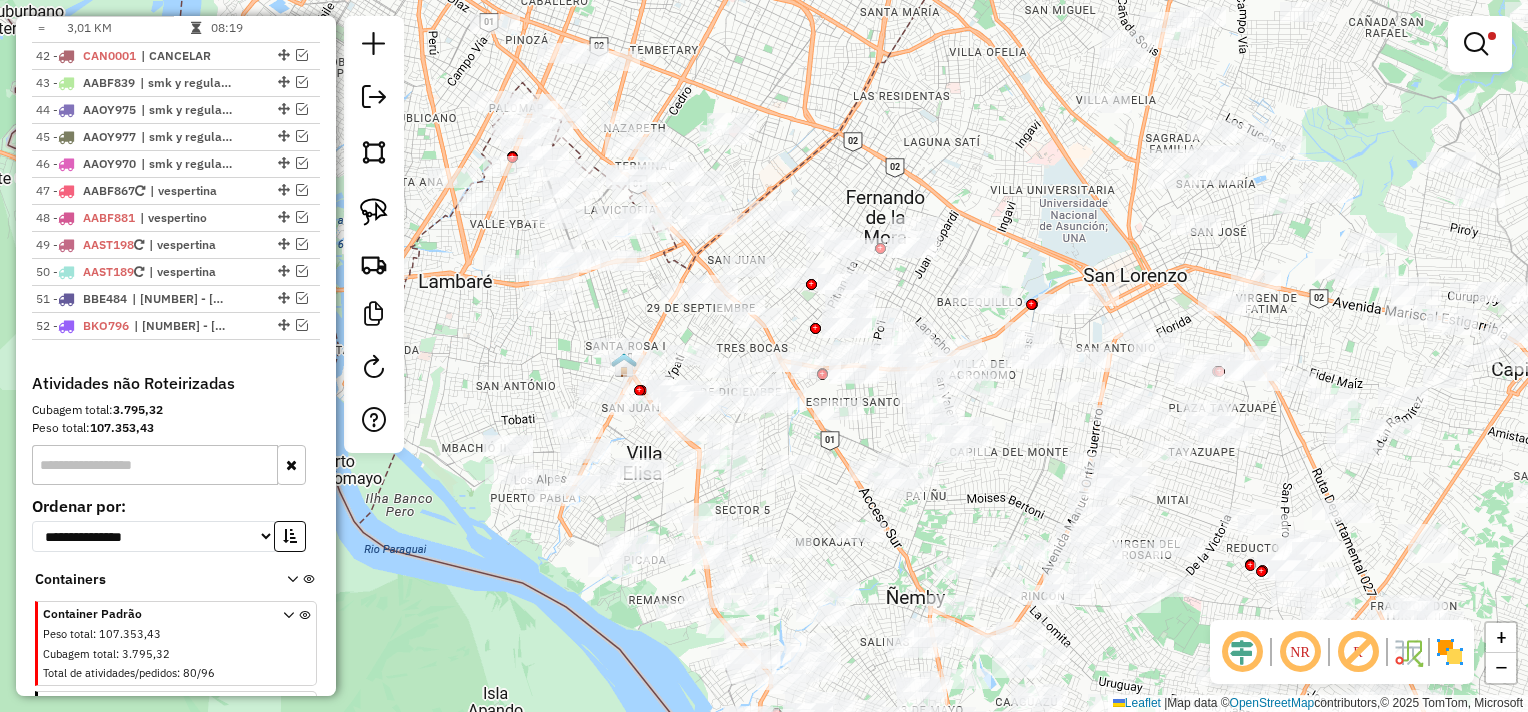 drag, startPoint x: 995, startPoint y: 230, endPoint x: 949, endPoint y: 196, distance: 57.201397 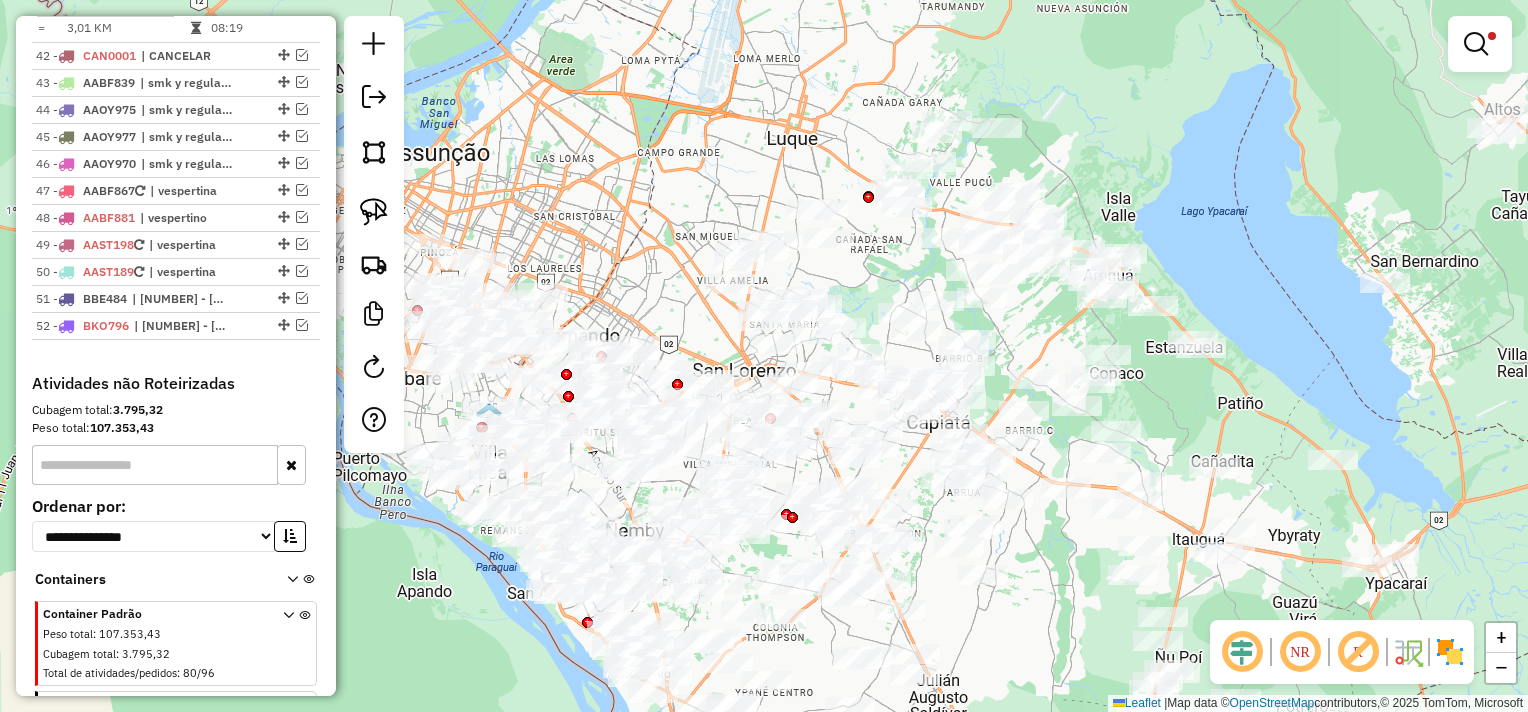 drag, startPoint x: 1322, startPoint y: 76, endPoint x: 1087, endPoint y: 128, distance: 240.68445 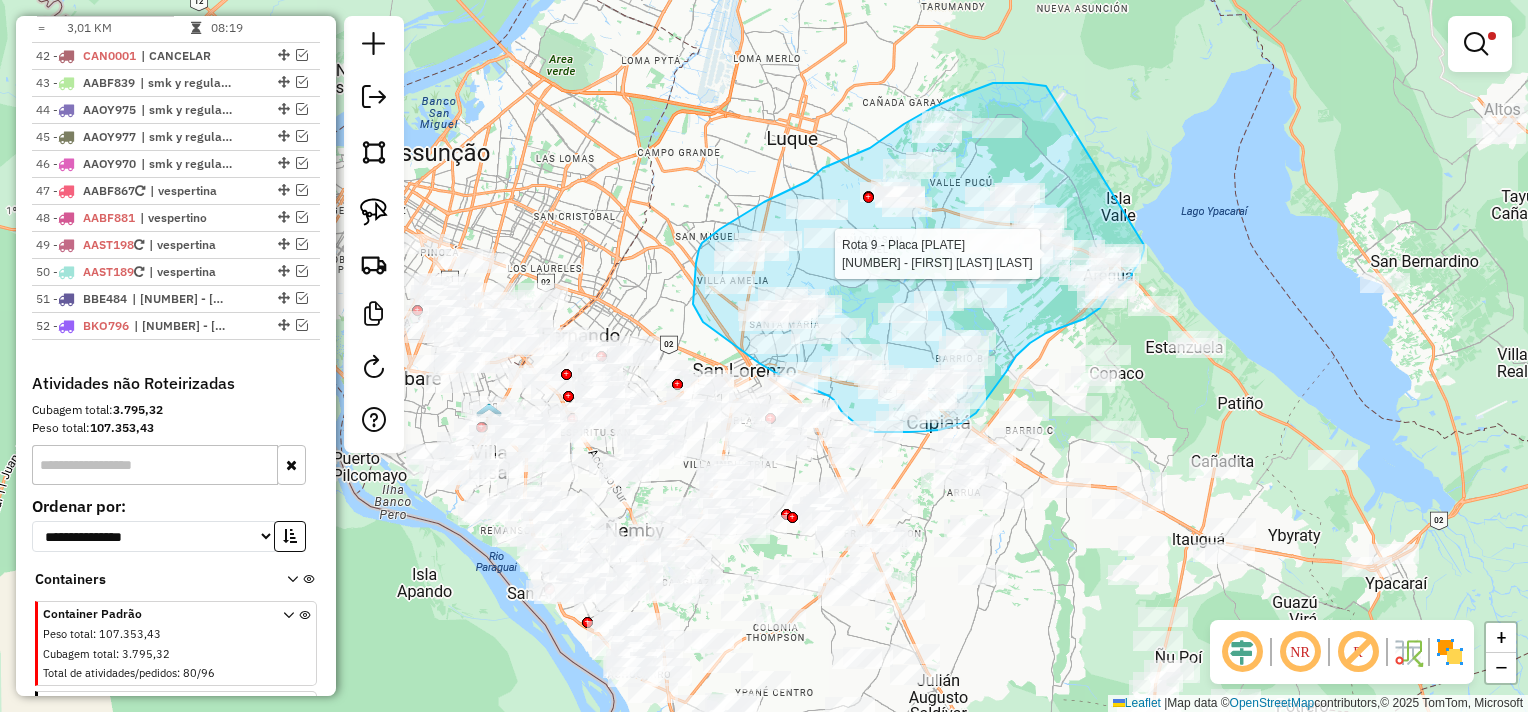 drag, startPoint x: 1046, startPoint y: 86, endPoint x: 1145, endPoint y: 241, distance: 183.91846 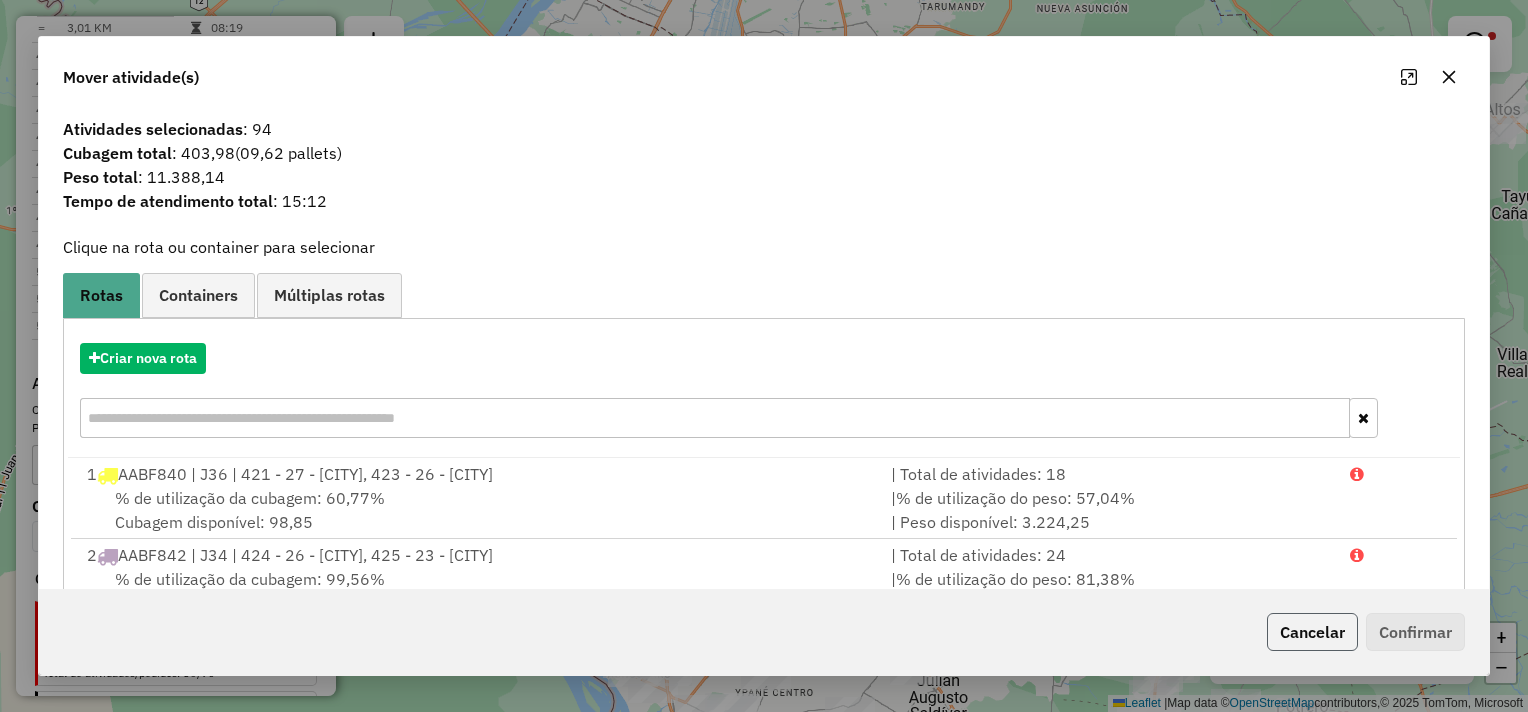 click on "Cancelar" 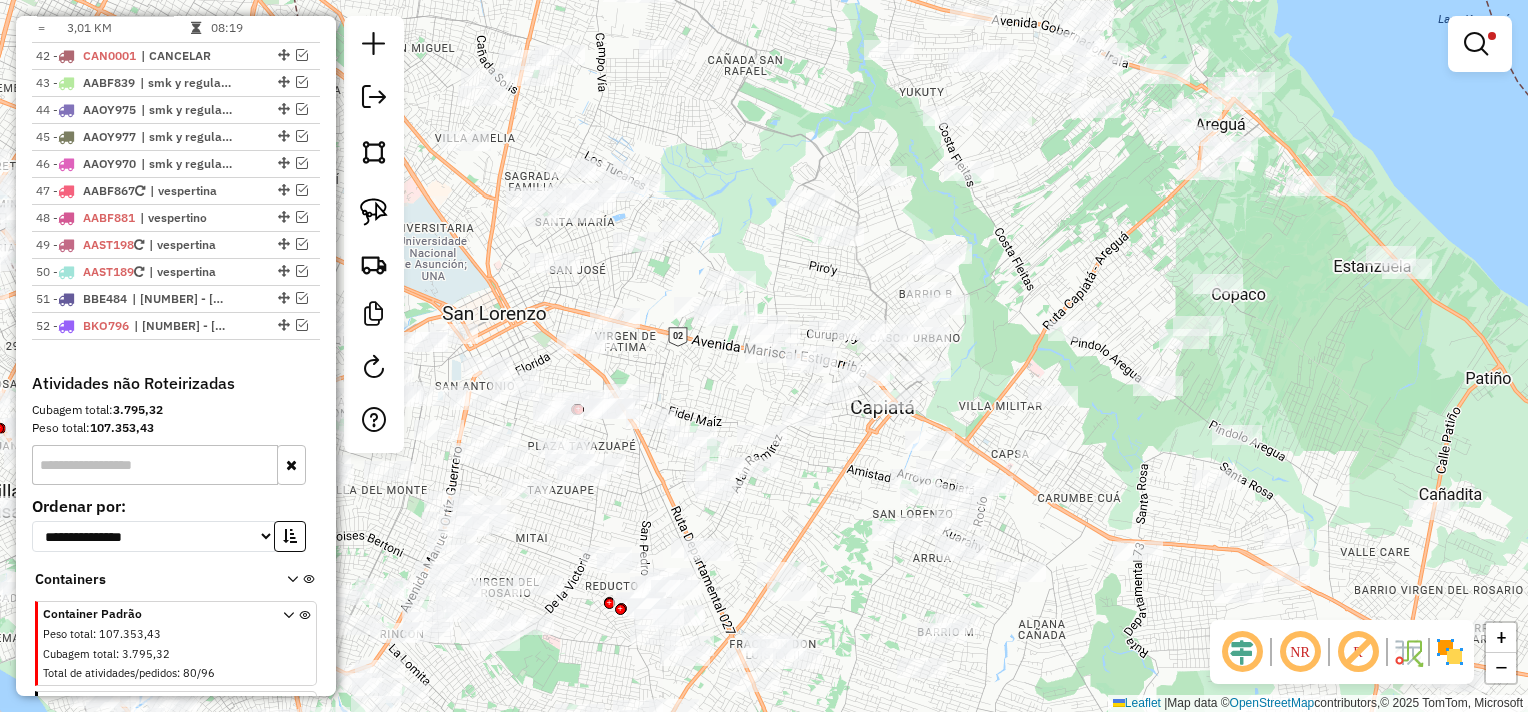 drag, startPoint x: 808, startPoint y: 341, endPoint x: 789, endPoint y: 172, distance: 170.0647 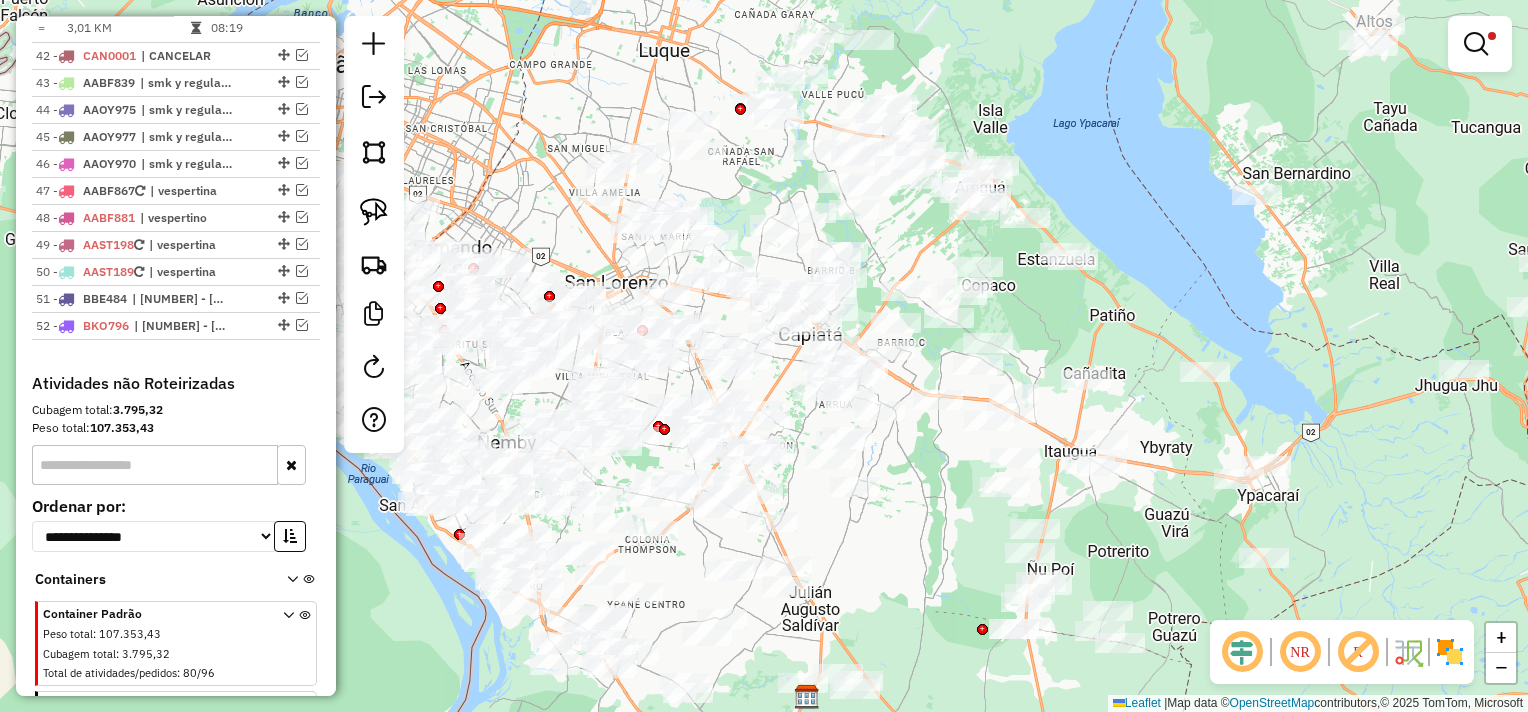 drag, startPoint x: 788, startPoint y: 150, endPoint x: 763, endPoint y: 189, distance: 46.32494 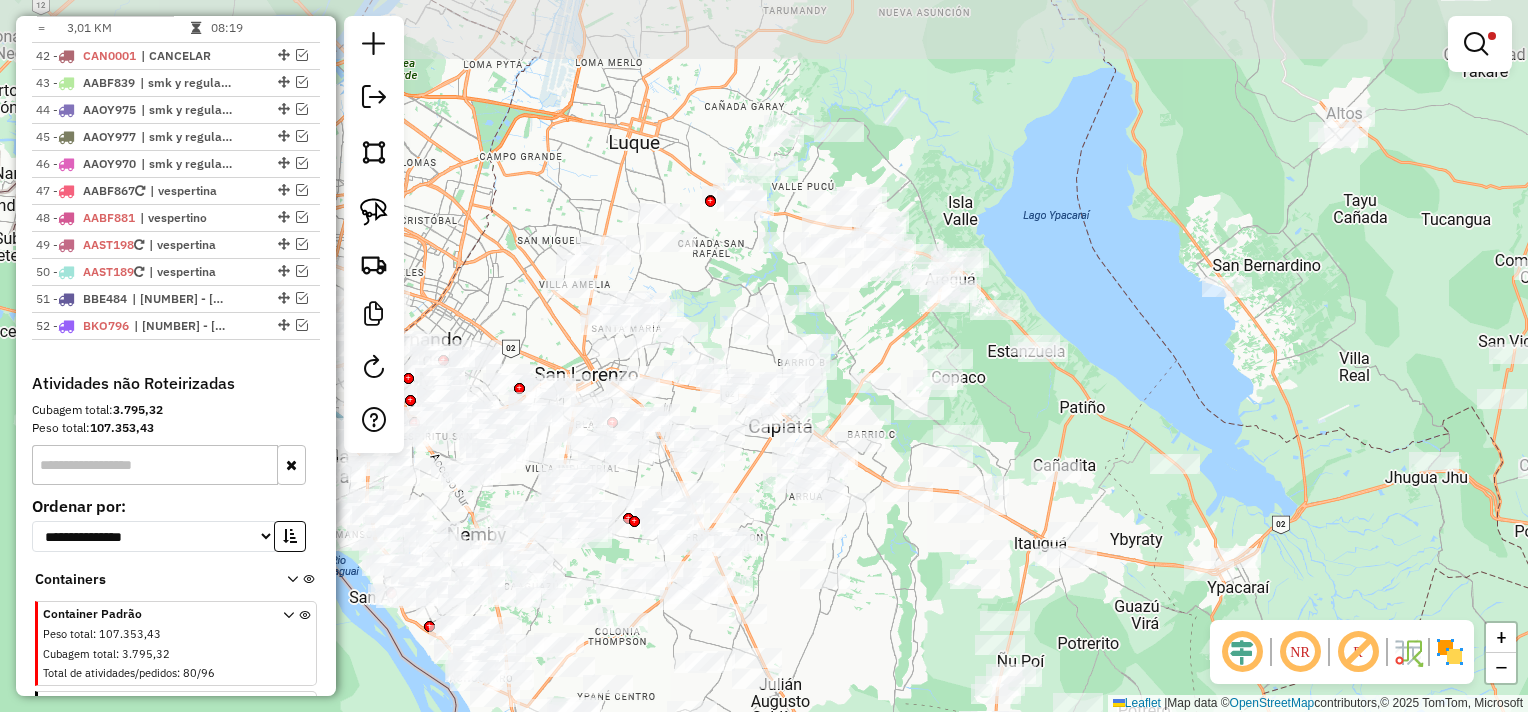 drag, startPoint x: 1113, startPoint y: 168, endPoint x: 1086, endPoint y: 251, distance: 87.28116 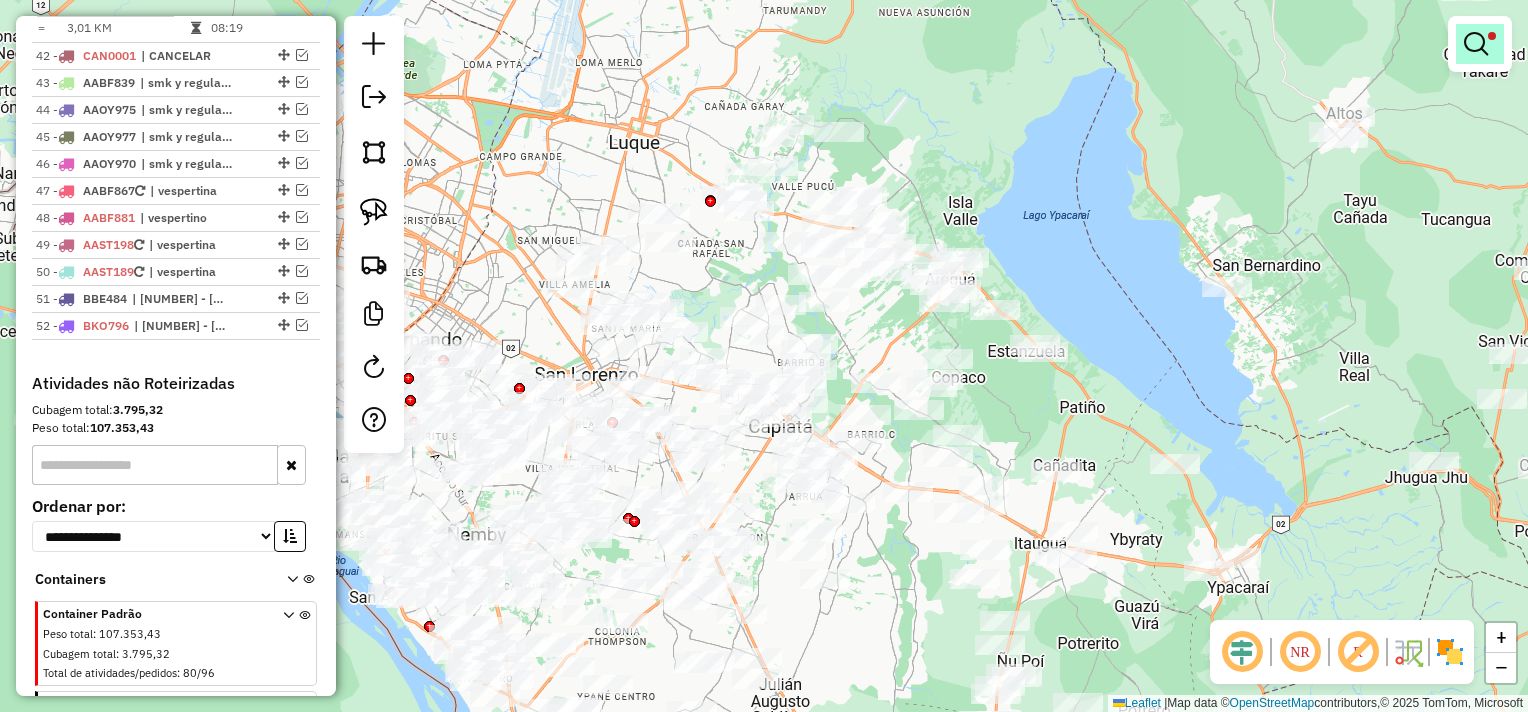 click at bounding box center [1480, 44] 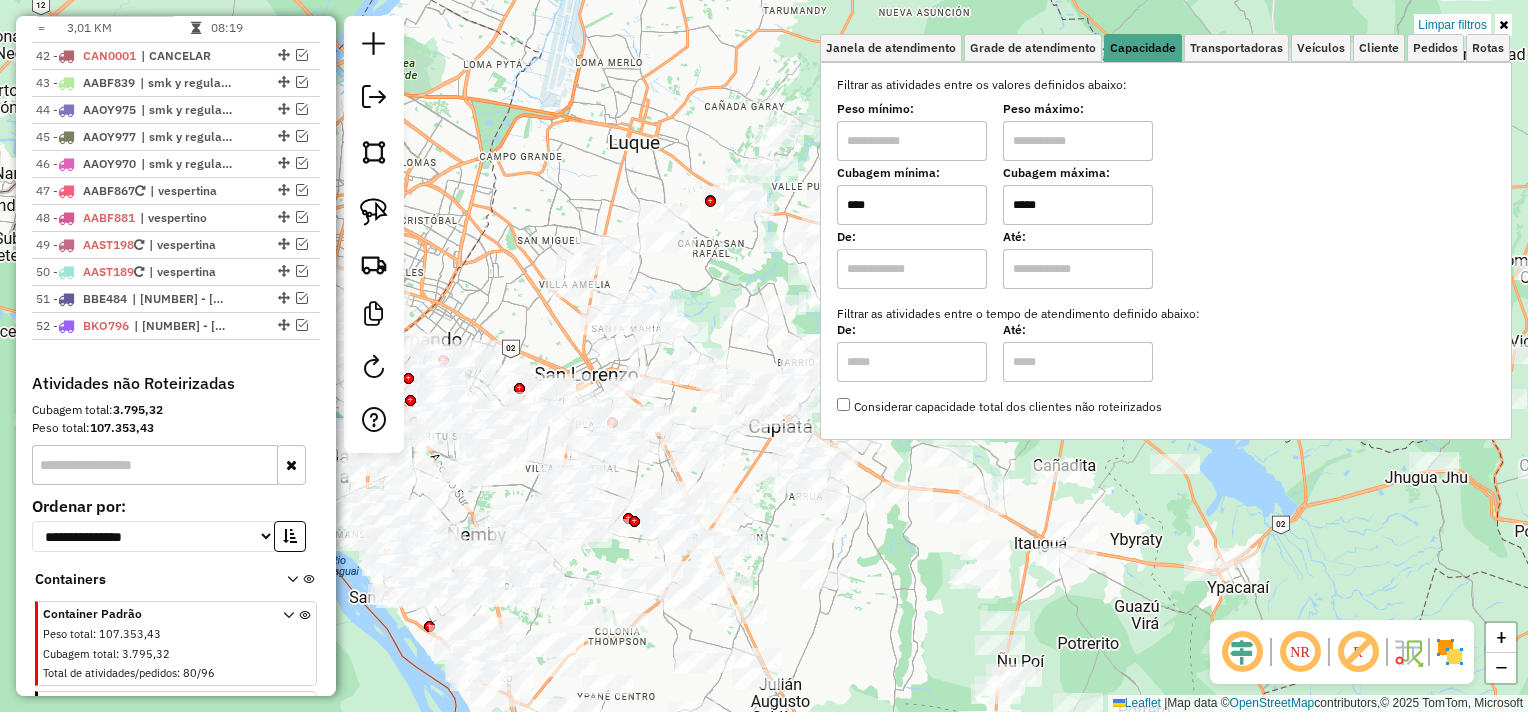 click on "*****" at bounding box center (1078, 205) 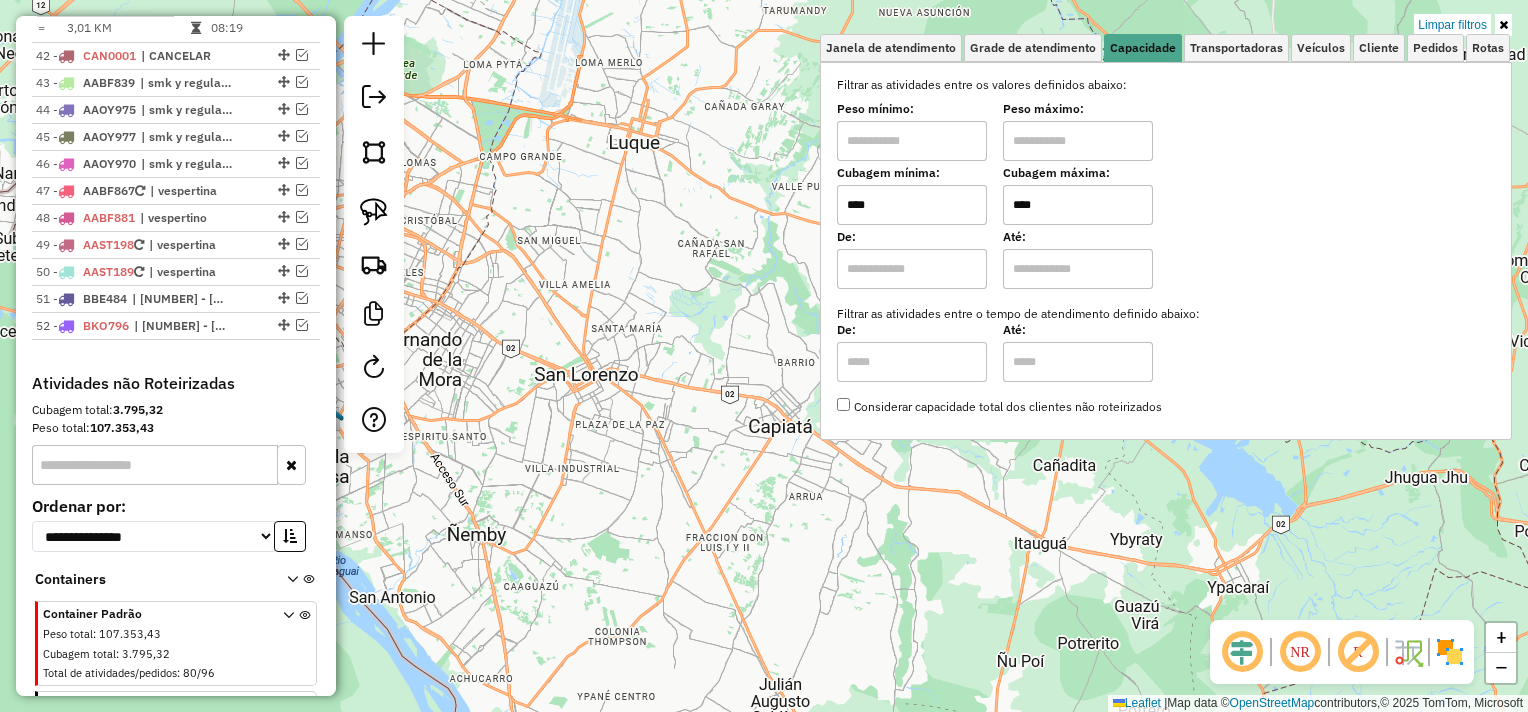 type on "*****" 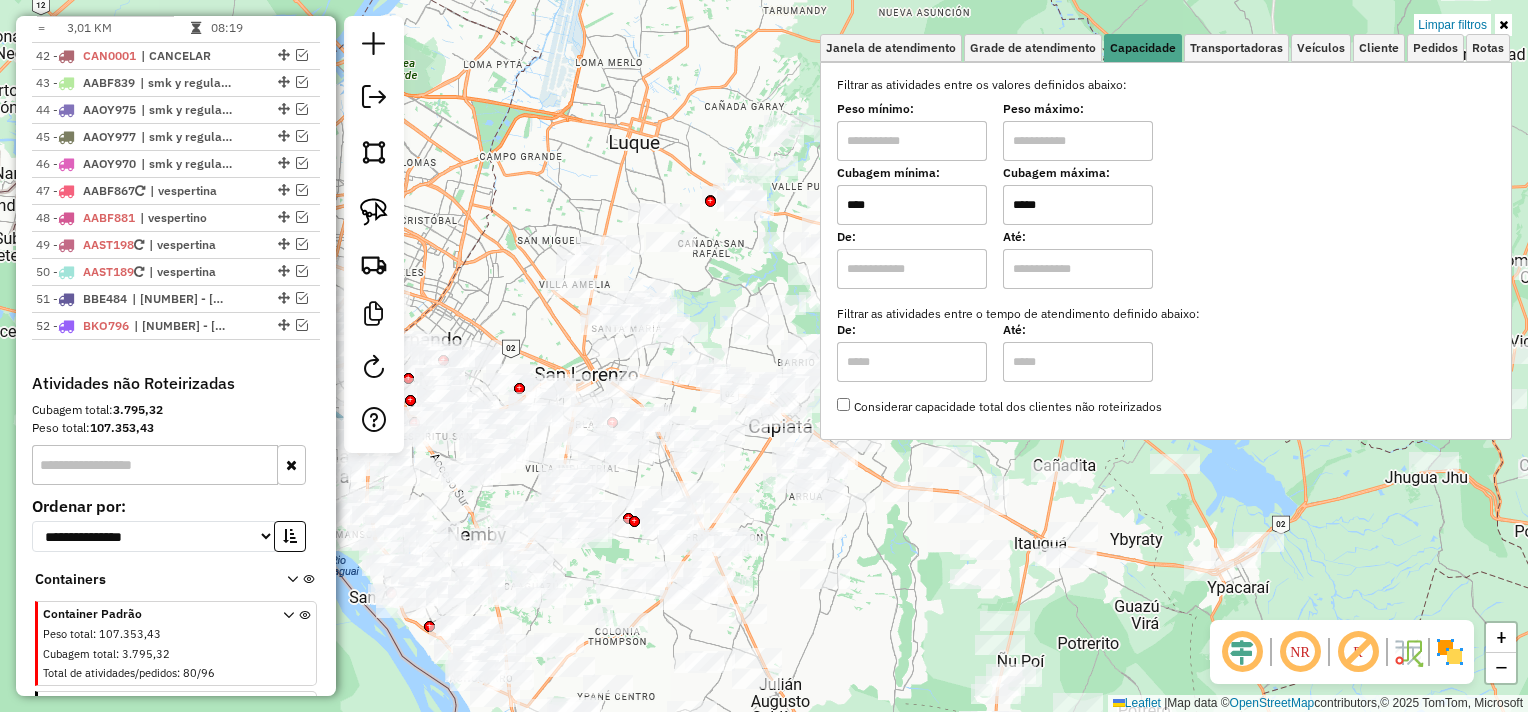 click on "Limpar filtros Janela de atendimento Grade de atendimento Capacidade Transportadoras Veículos Cliente Pedidos  Rotas Selecione os dias de semana para filtrar as janelas de atendimento  Seg   Ter   Qua   Qui   Sex   Sáb   Dom  Informe o período da janela de atendimento: De: Até:  Filtrar exatamente a janela do cliente  Considerar janela de atendimento padrão  Selecione os dias de semana para filtrar as grades de atendimento  Seg   Ter   Qua   Qui   Sex   Sáb   Dom   Considerar clientes sem dia de atendimento cadastrado  Clientes fora do dia de atendimento selecionado Filtrar as atividades entre os valores definidos abaixo:  Peso mínimo:   Peso máximo:   Cubagem mínima:  ****  Cubagem máxima:  *****  De:   Até:  Filtrar as atividades entre o tempo de atendimento definido abaixo:  De:   Até:   Considerar capacidade total dos clientes não roteirizados Transportadora: Selecione um ou mais itens Tipo de veículo: Selecione um ou mais itens Veículo: Selecione um ou mais itens Motorista: Nome: Rótulo:" 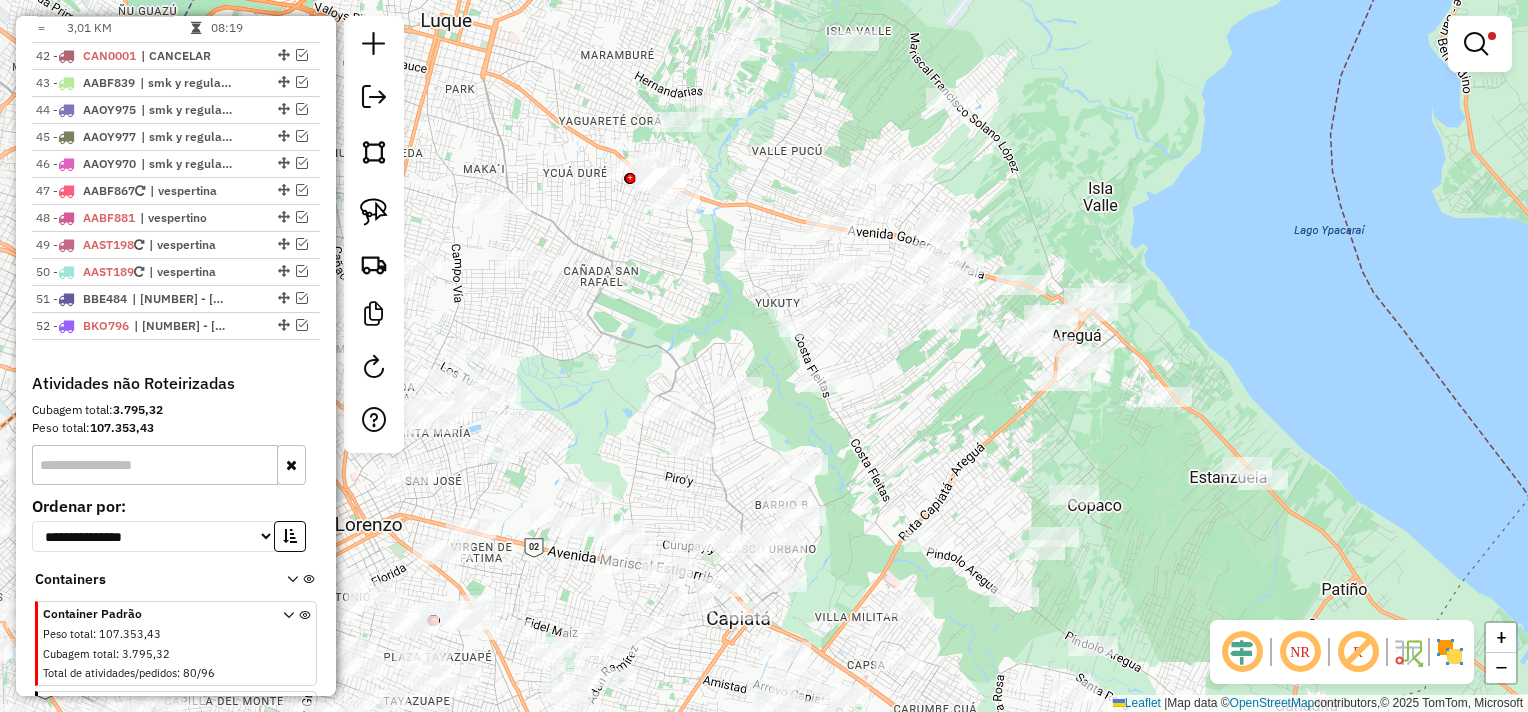 drag, startPoint x: 965, startPoint y: 210, endPoint x: 1001, endPoint y: 201, distance: 37.107952 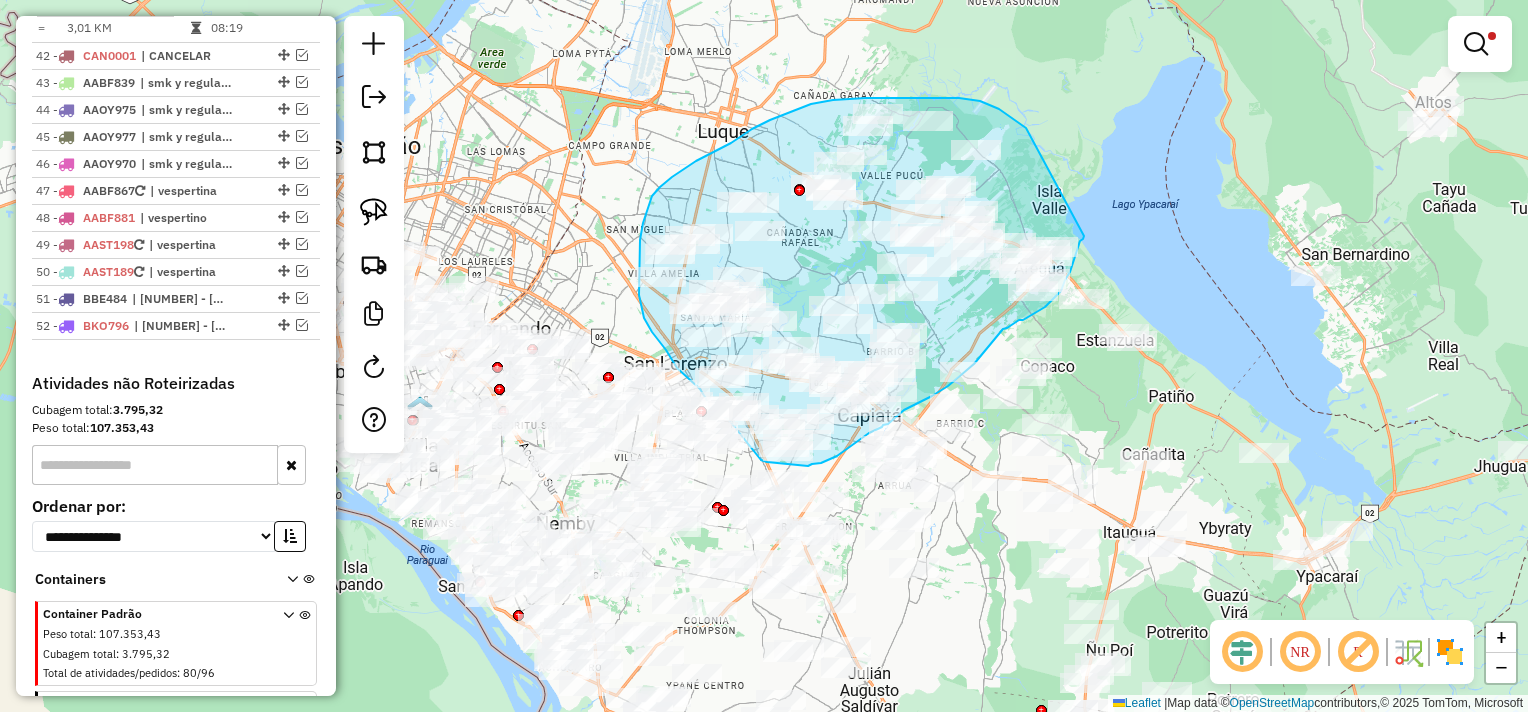 drag, startPoint x: 1026, startPoint y: 128, endPoint x: 1084, endPoint y: 236, distance: 122.588745 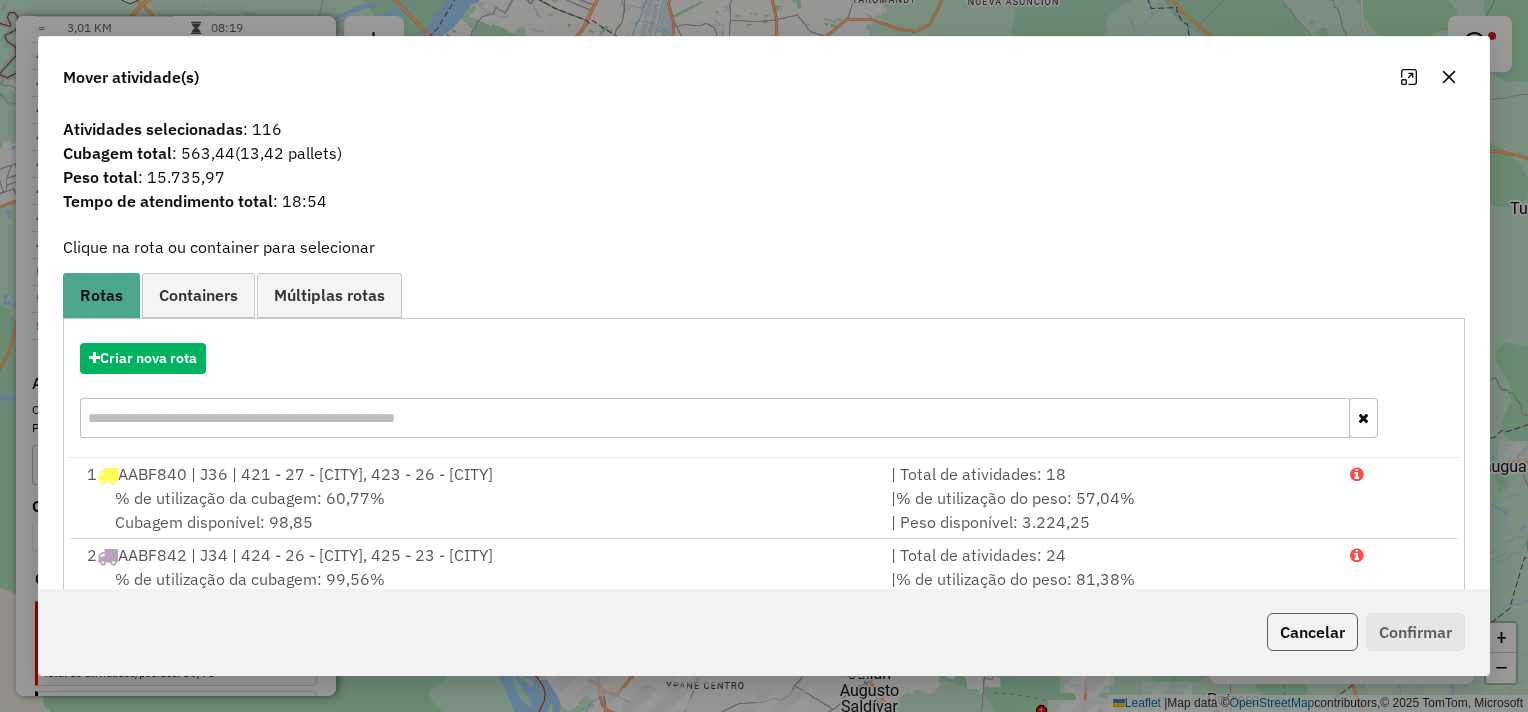 click on "Cancelar" 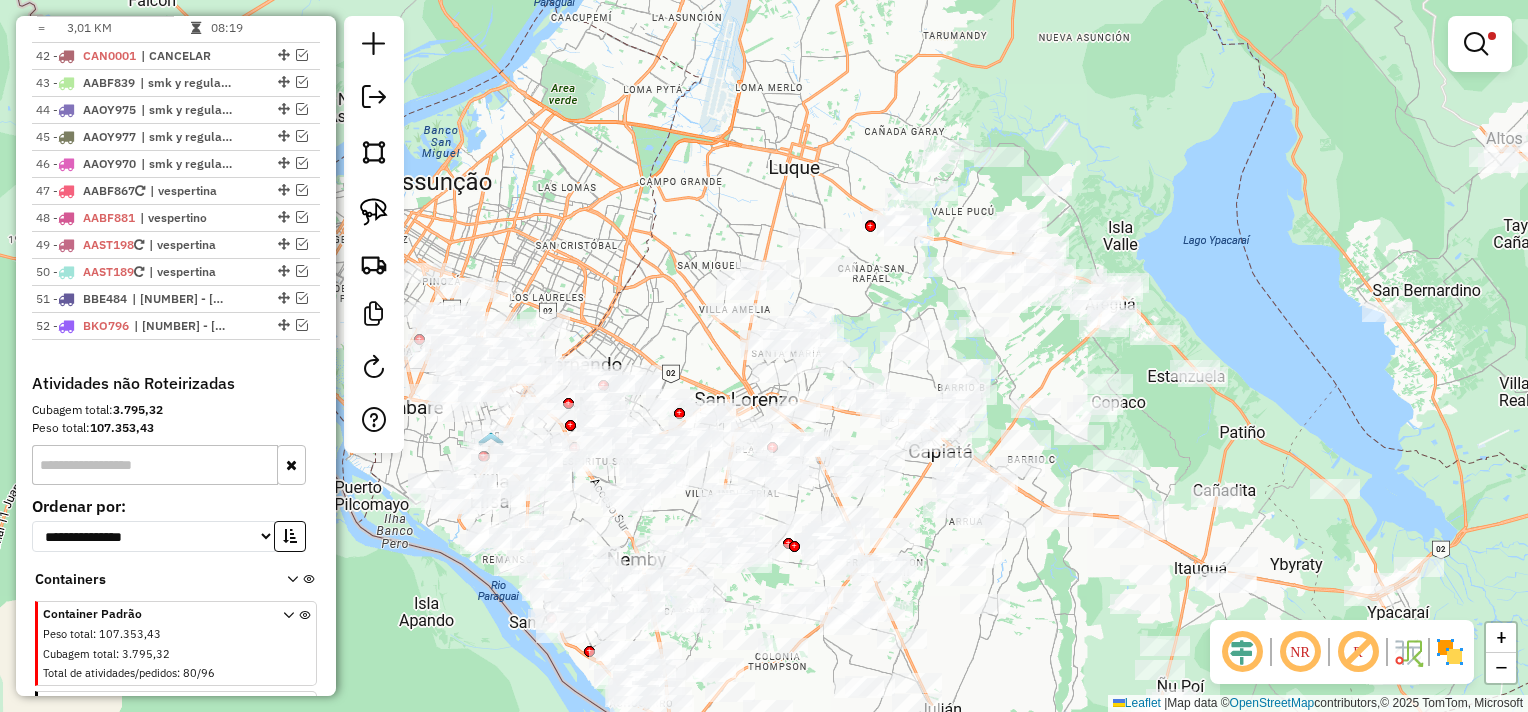 drag, startPoint x: 1035, startPoint y: 174, endPoint x: 1106, endPoint y: 210, distance: 79.60528 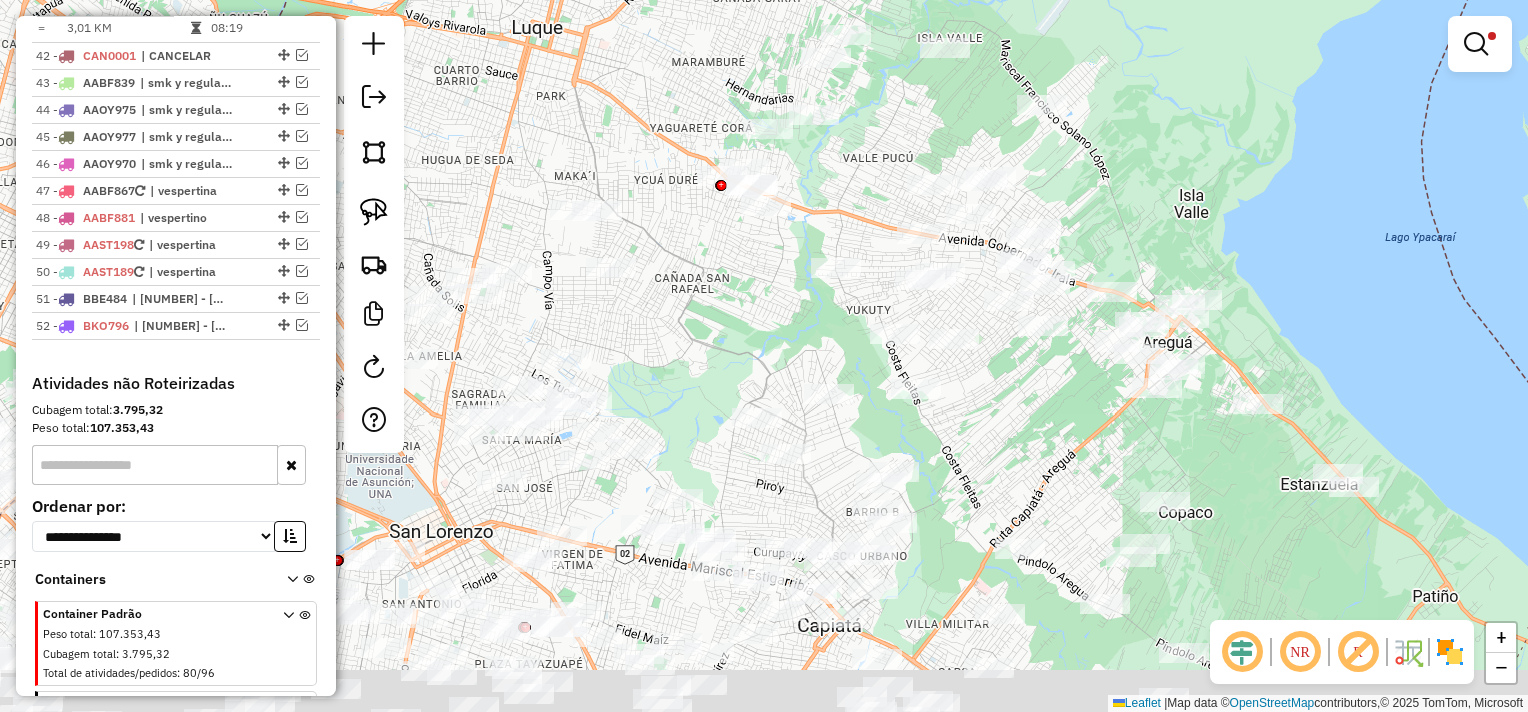drag, startPoint x: 1154, startPoint y: 304, endPoint x: 1119, endPoint y: 205, distance: 105.00476 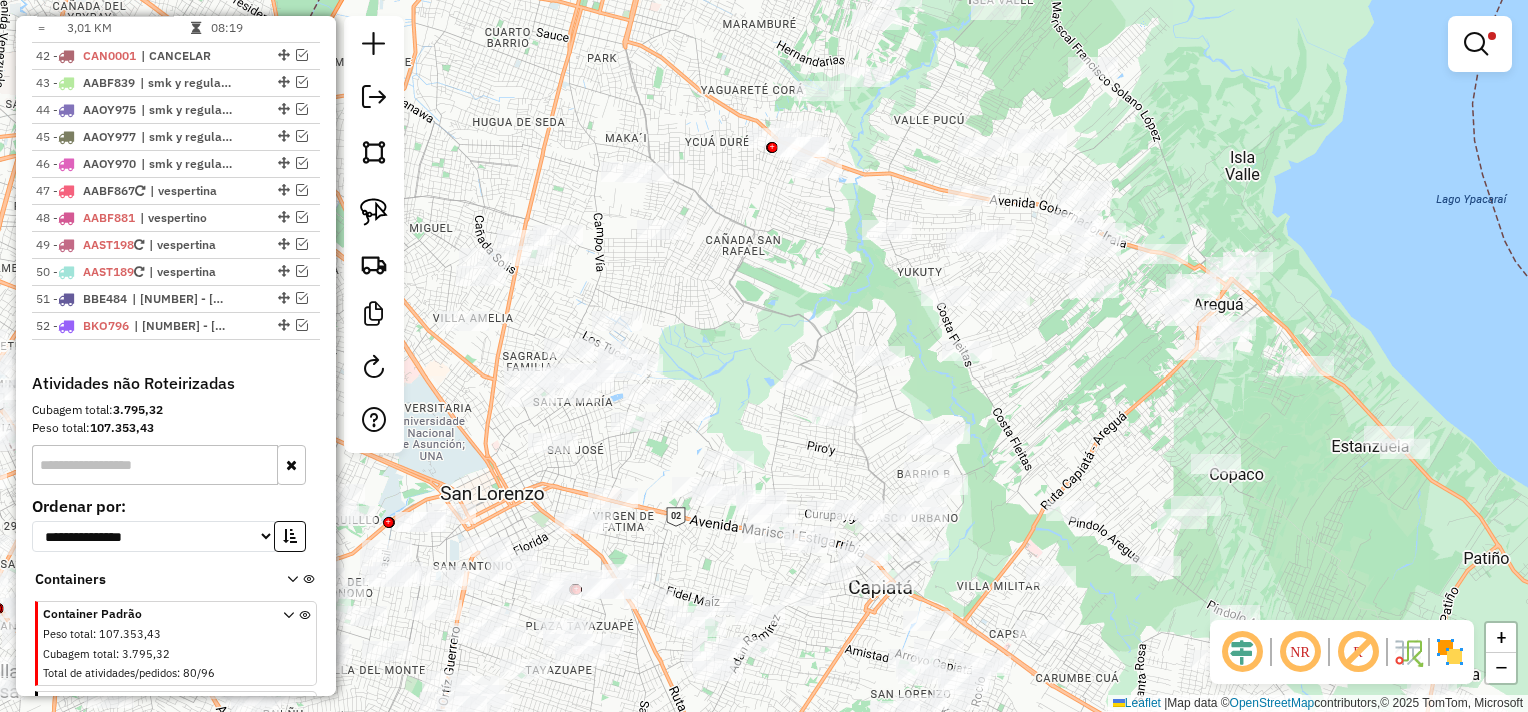 drag, startPoint x: 1193, startPoint y: 235, endPoint x: 1234, endPoint y: 113, distance: 128.7051 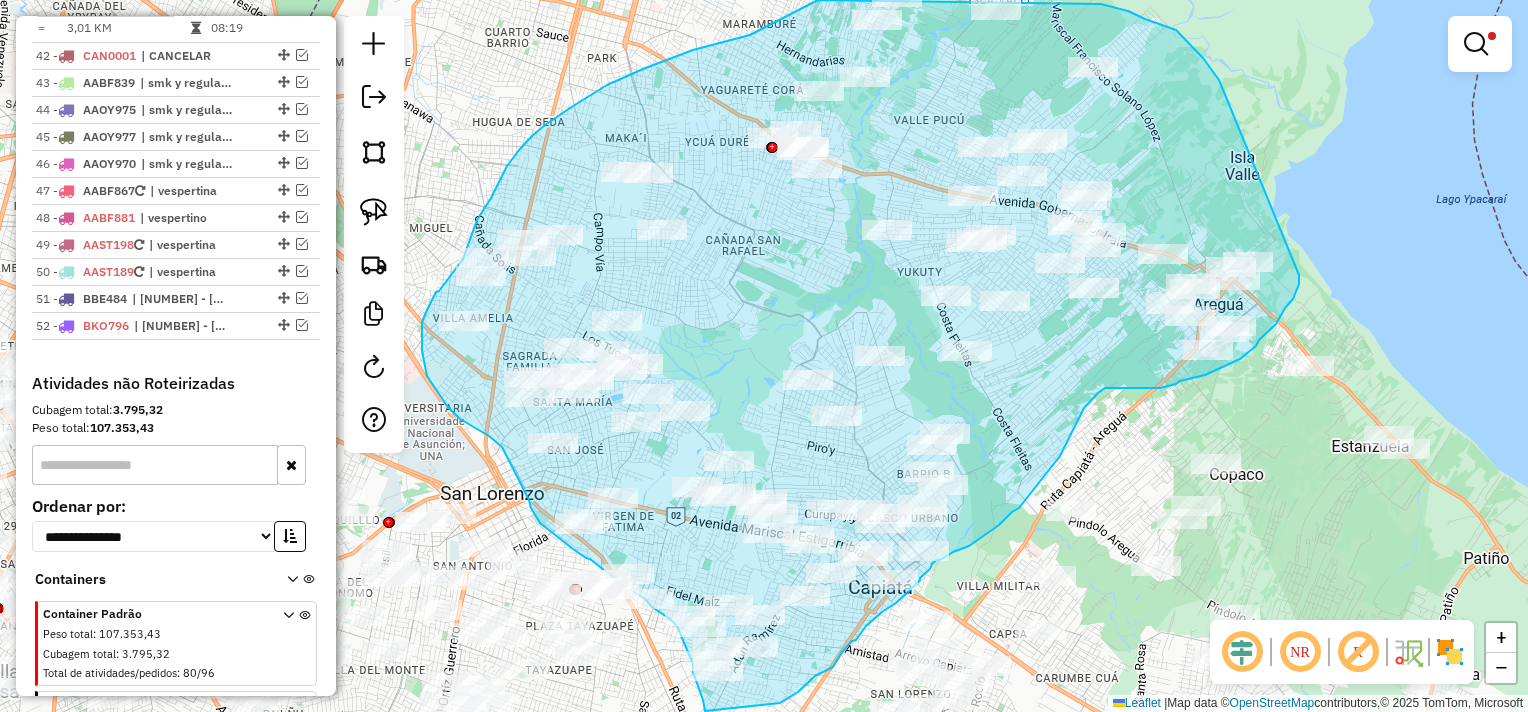 drag, startPoint x: 1222, startPoint y: 88, endPoint x: 1299, endPoint y: 275, distance: 202.23254 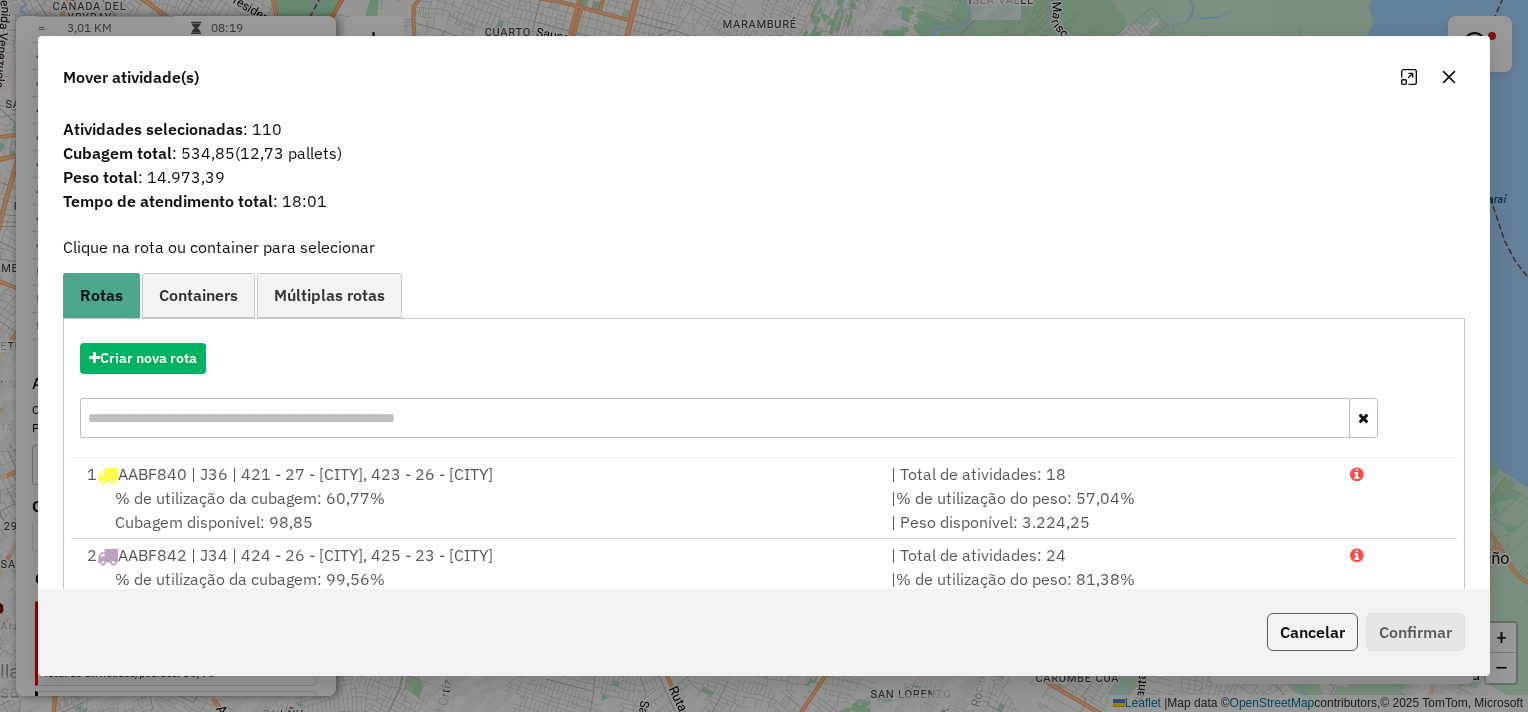 click on "Cancelar" 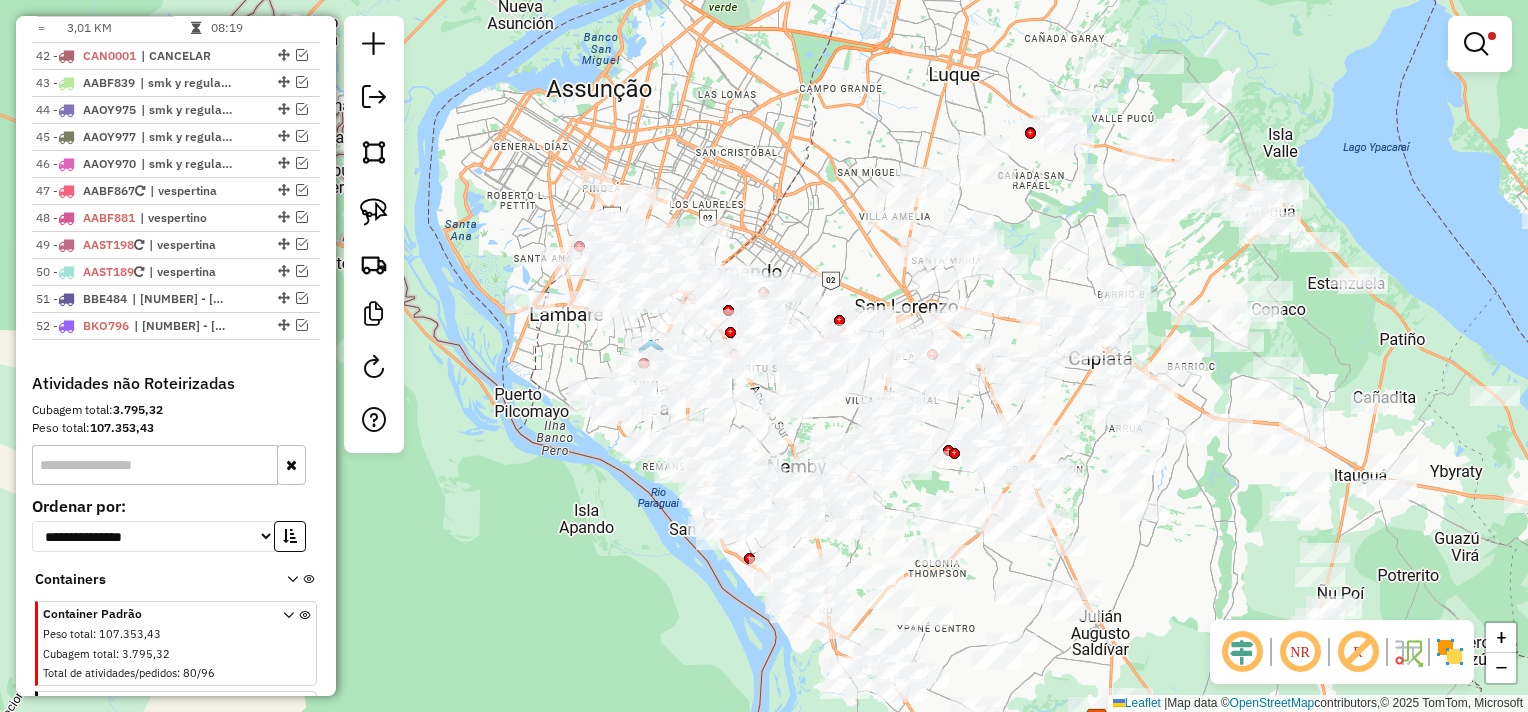 drag, startPoint x: 1336, startPoint y: 108, endPoint x: 1260, endPoint y: 123, distance: 77.46612 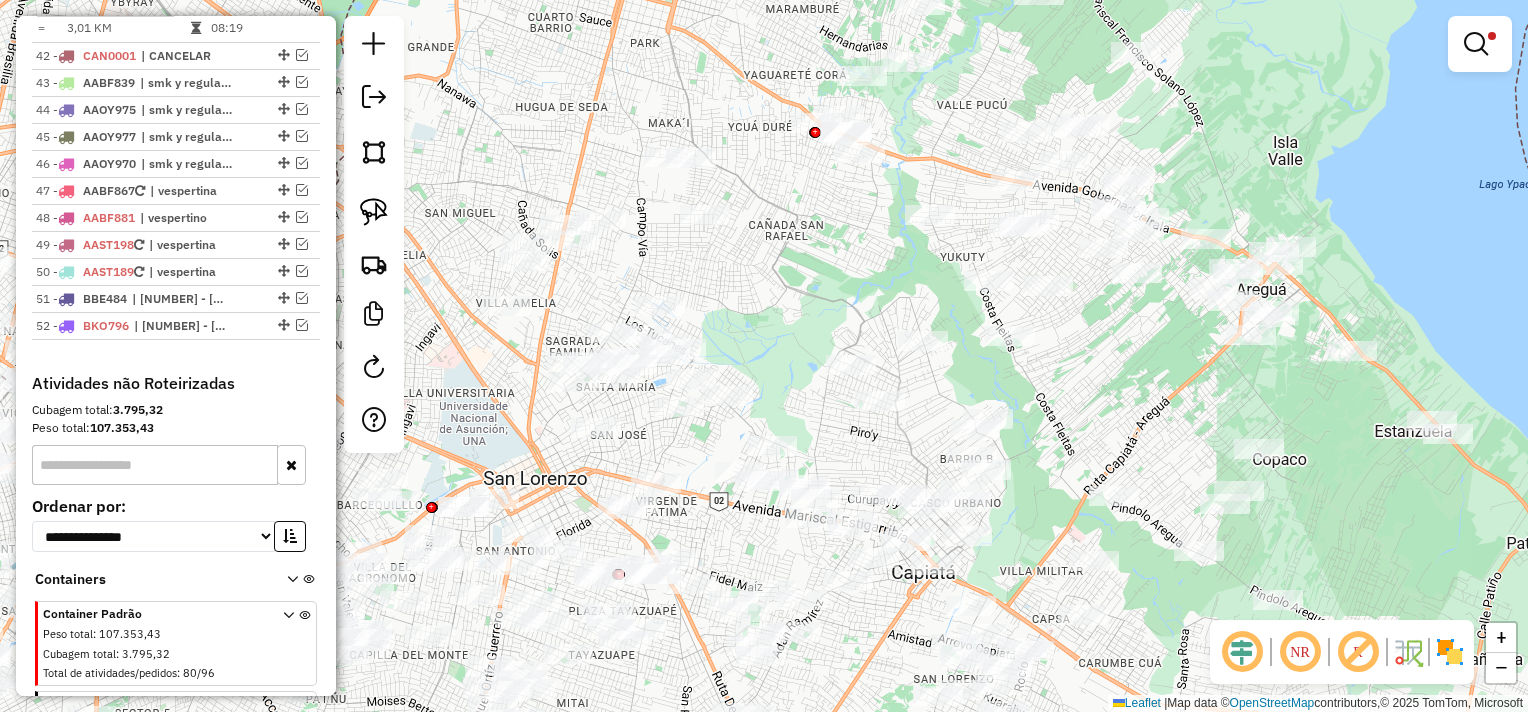 drag, startPoint x: 1015, startPoint y: 234, endPoint x: 852, endPoint y: 274, distance: 167.83623 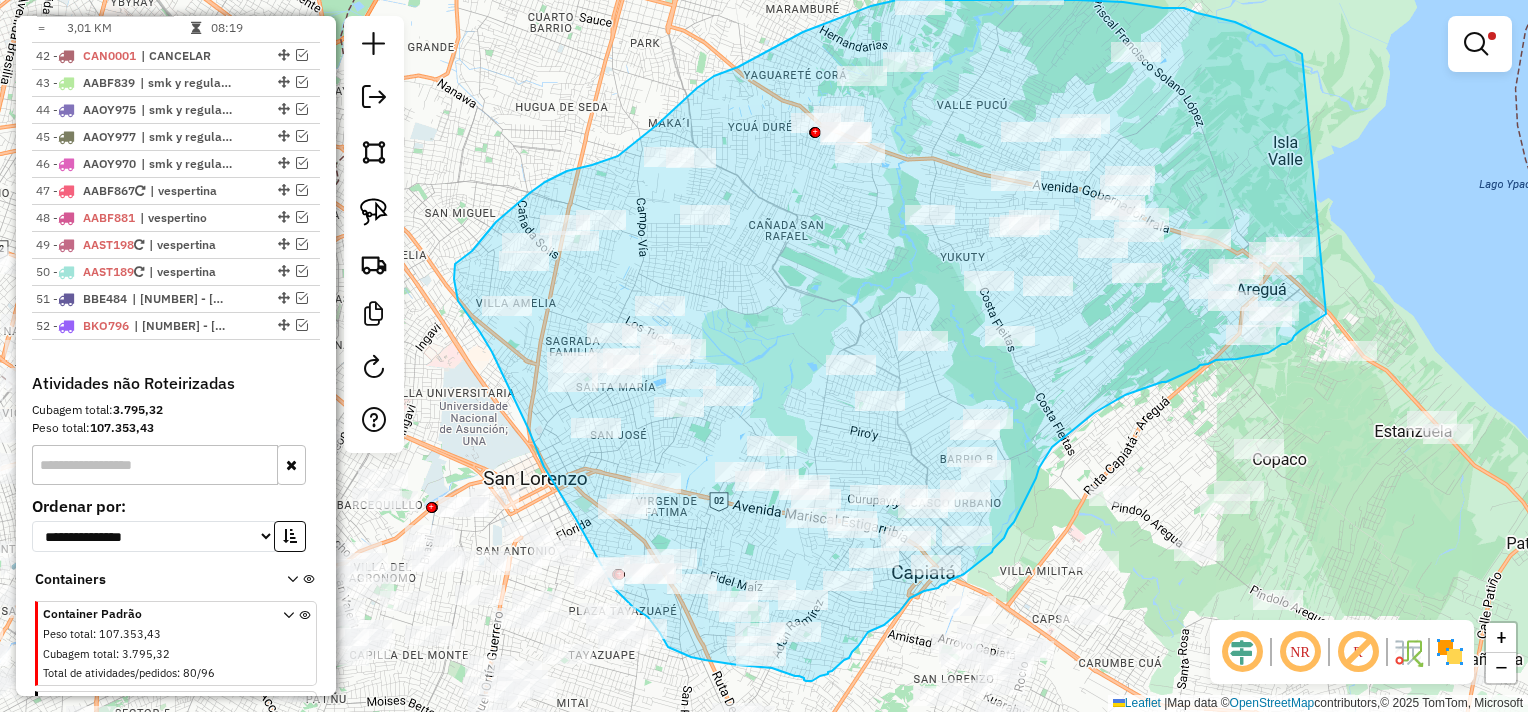 drag, startPoint x: 1302, startPoint y: 54, endPoint x: 1326, endPoint y: 314, distance: 261.10535 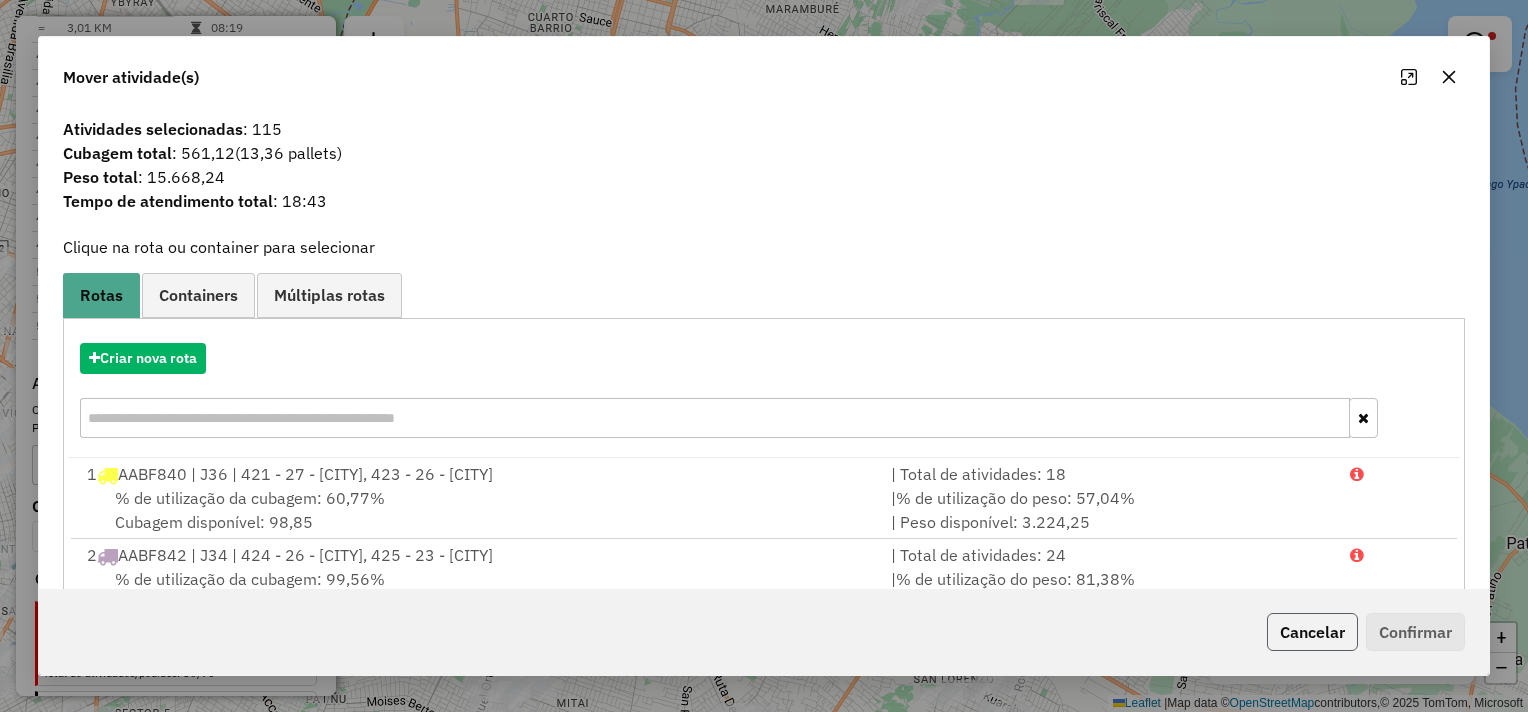 click on "Cancelar" 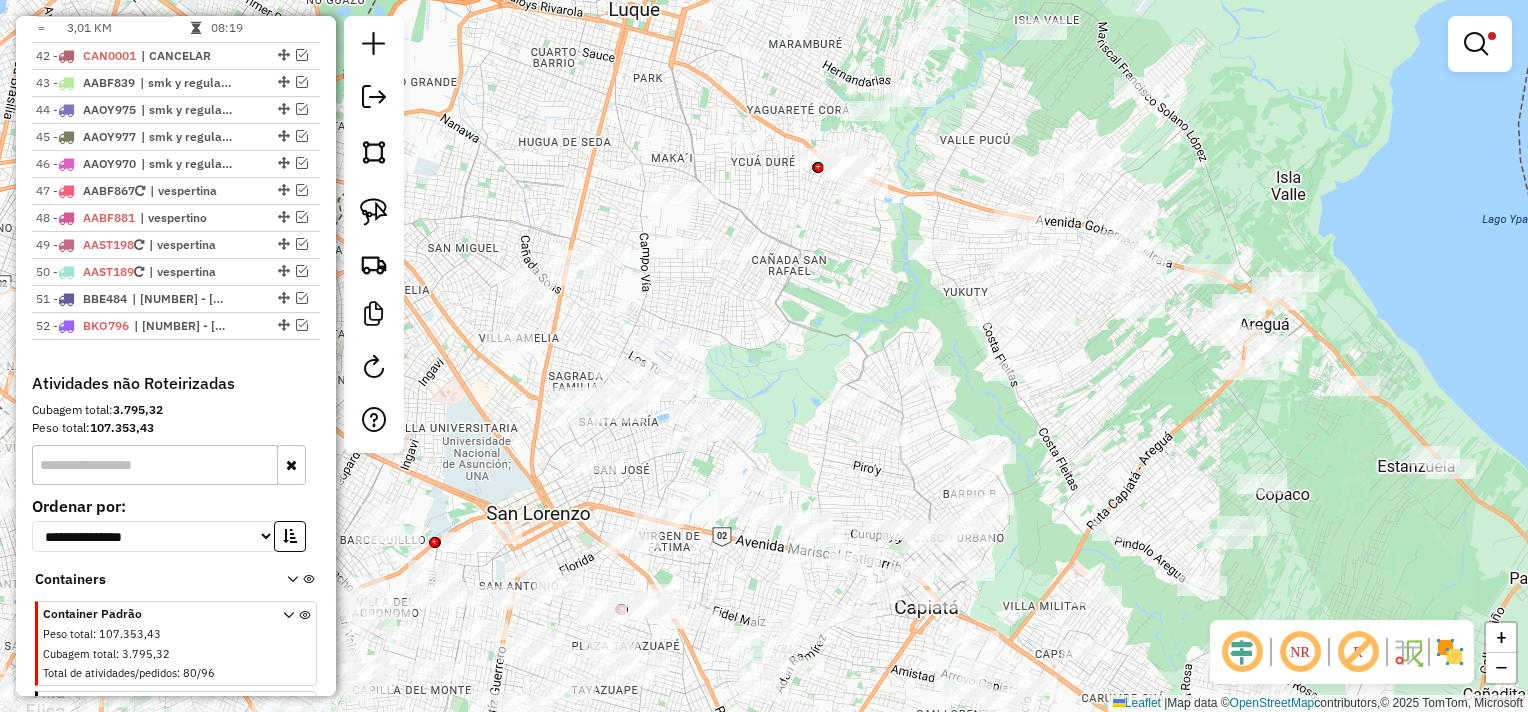 drag, startPoint x: 1405, startPoint y: 217, endPoint x: 1408, endPoint y: 252, distance: 35.128338 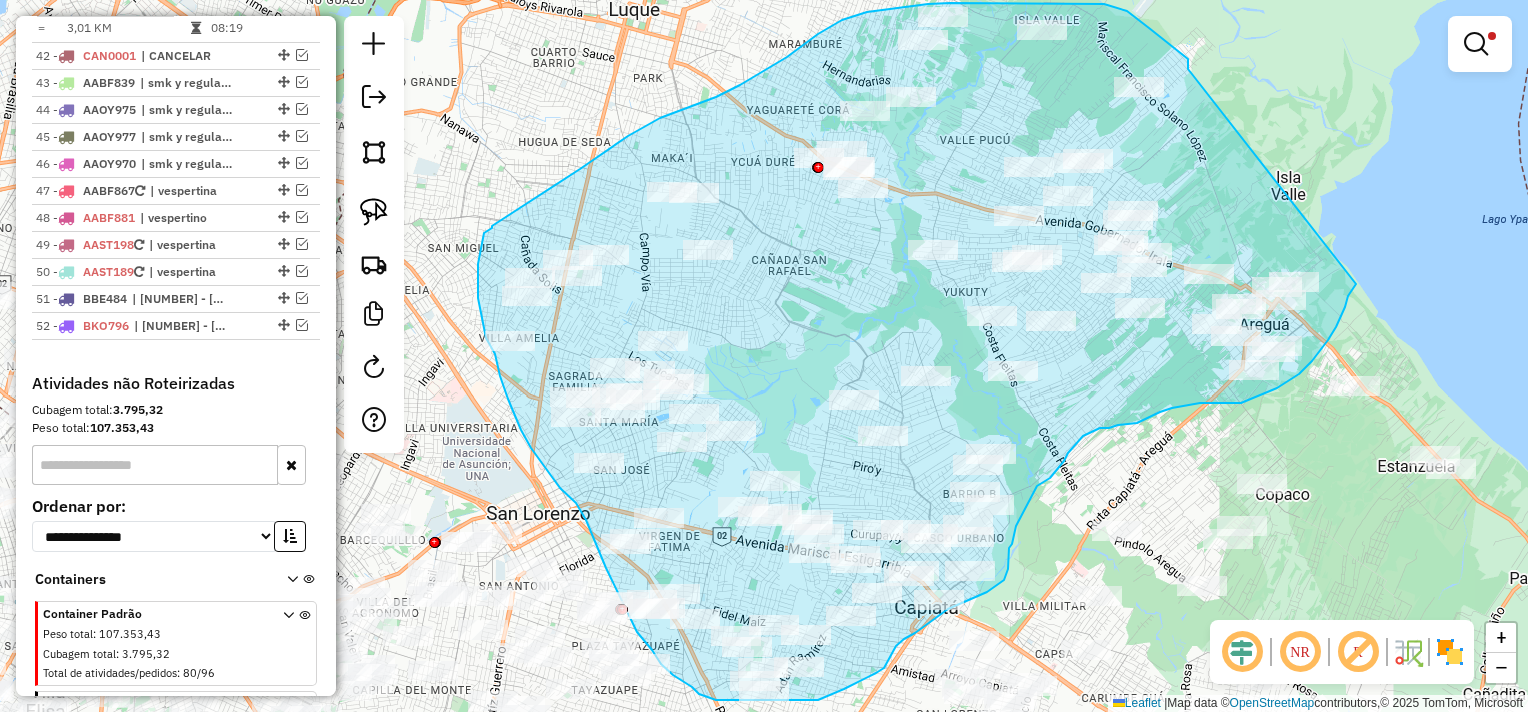 drag, startPoint x: 1188, startPoint y: 69, endPoint x: 1360, endPoint y: 272, distance: 266.06955 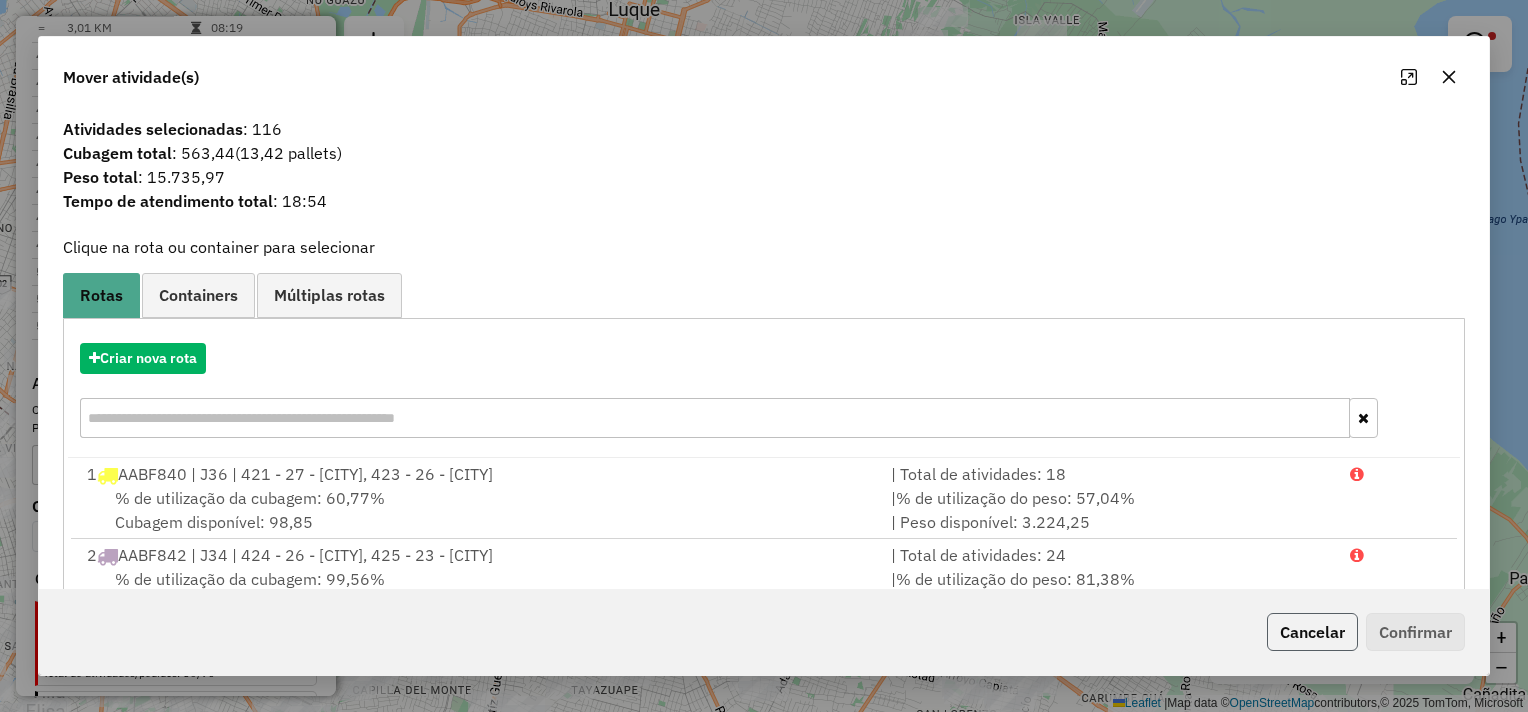 click on "Cancelar" 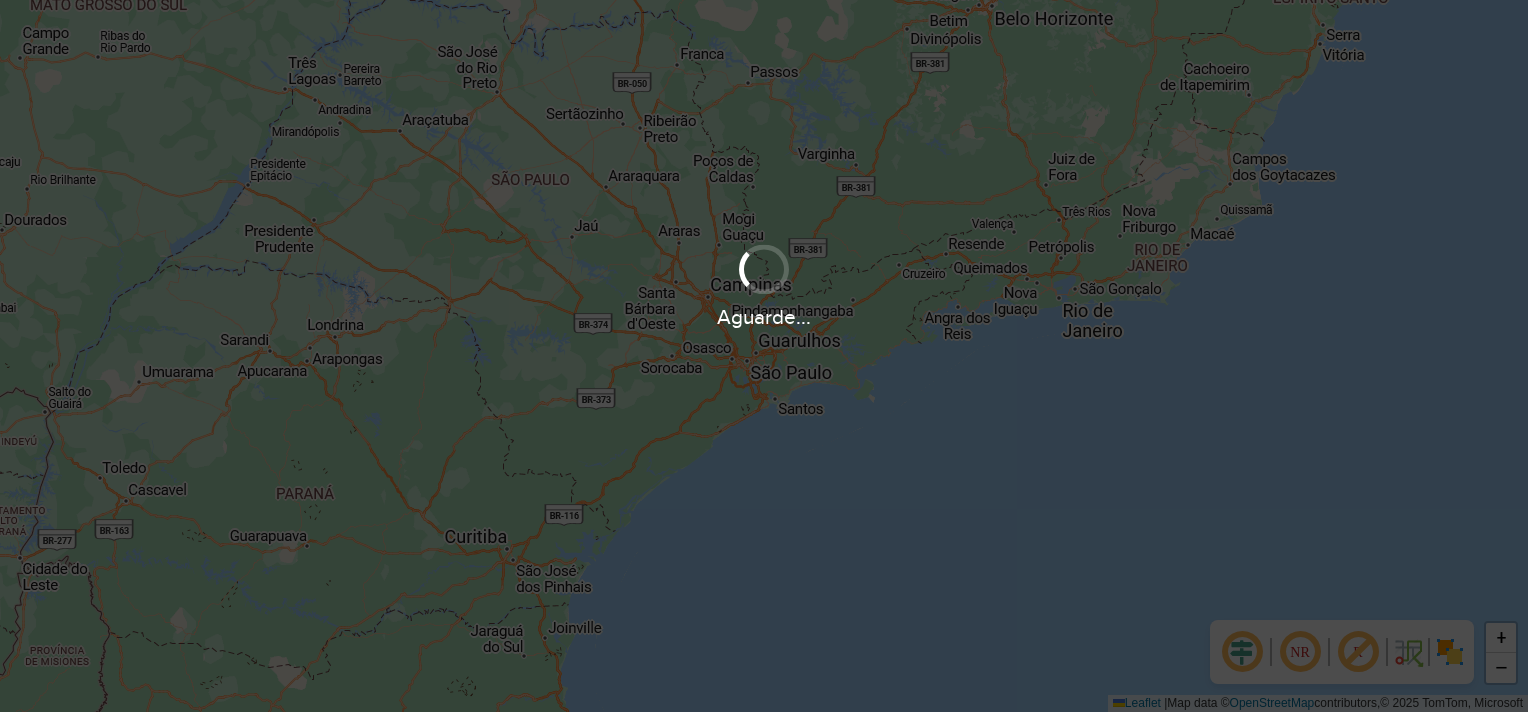 scroll, scrollTop: 0, scrollLeft: 0, axis: both 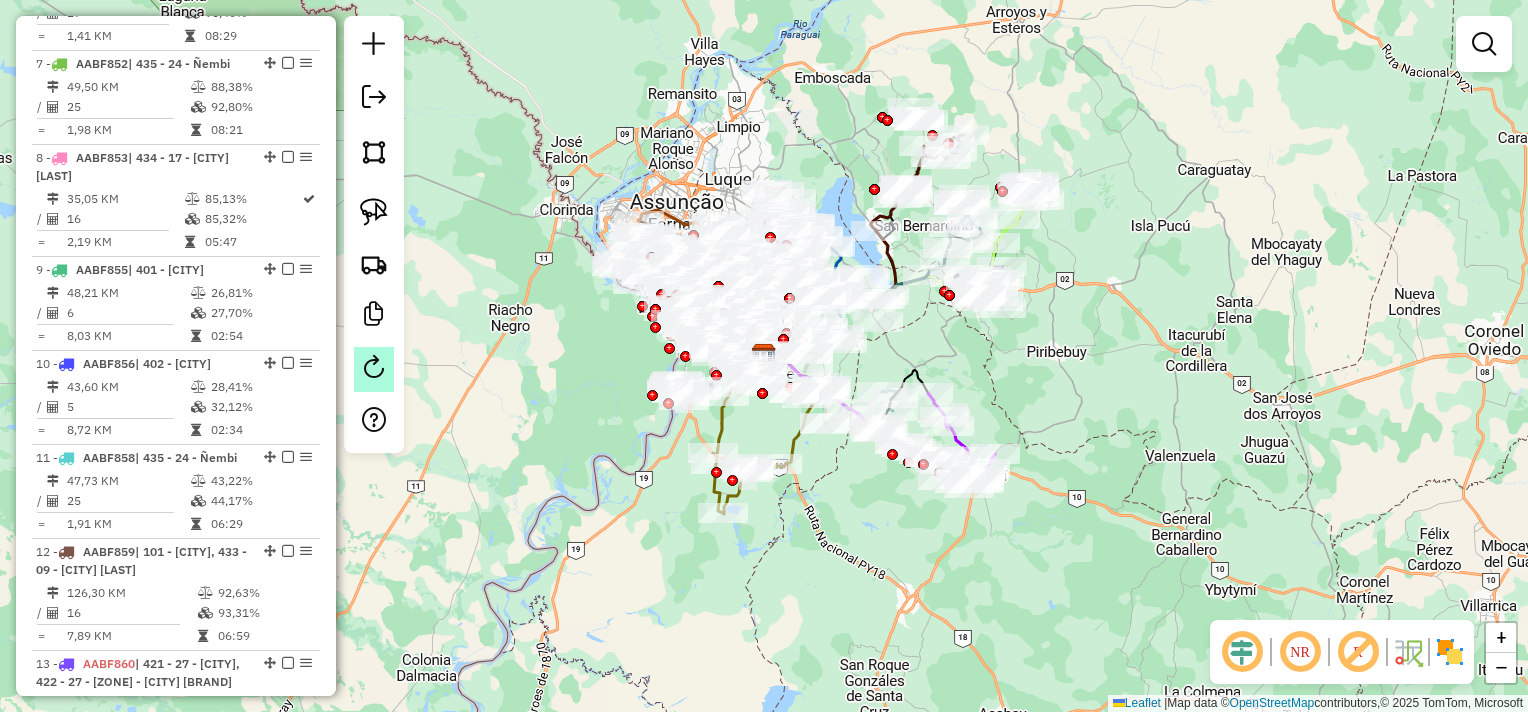 click 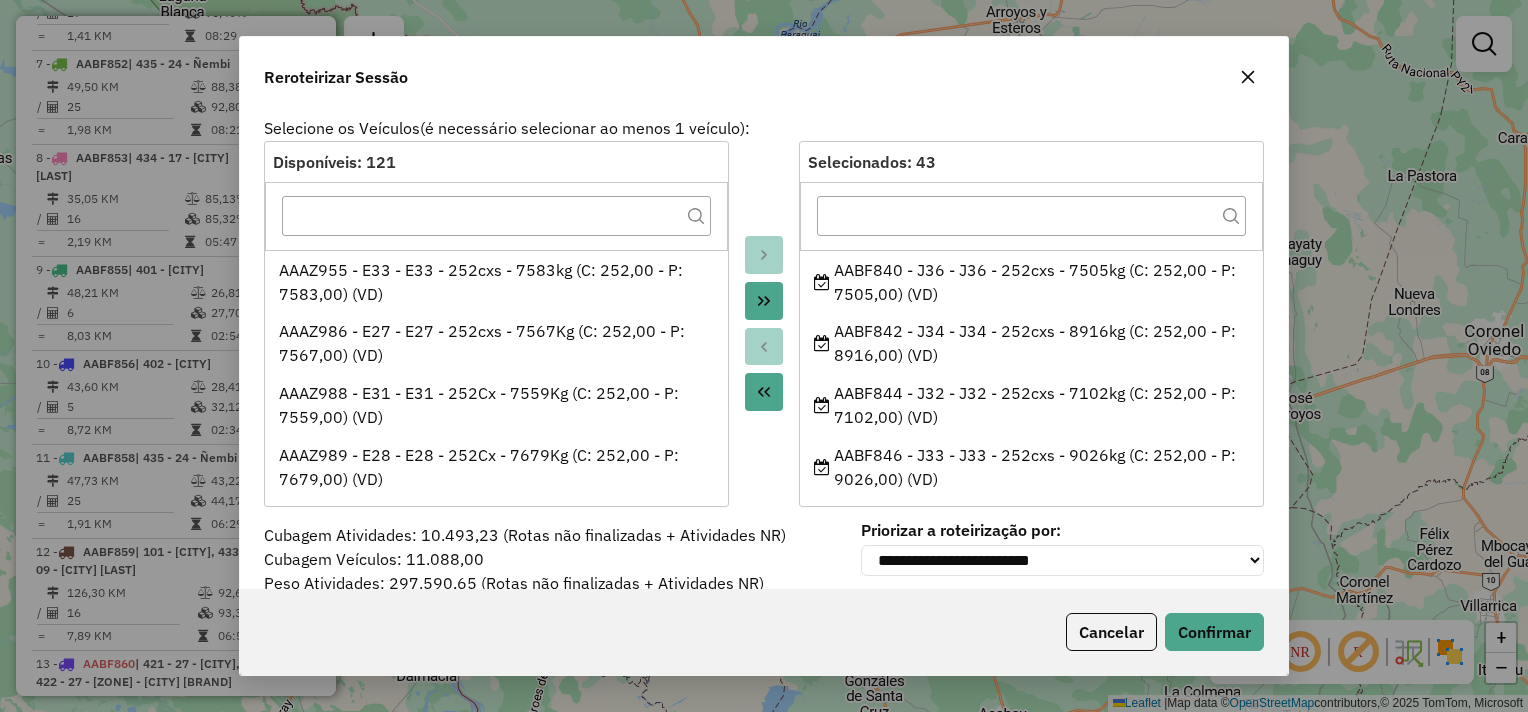 click 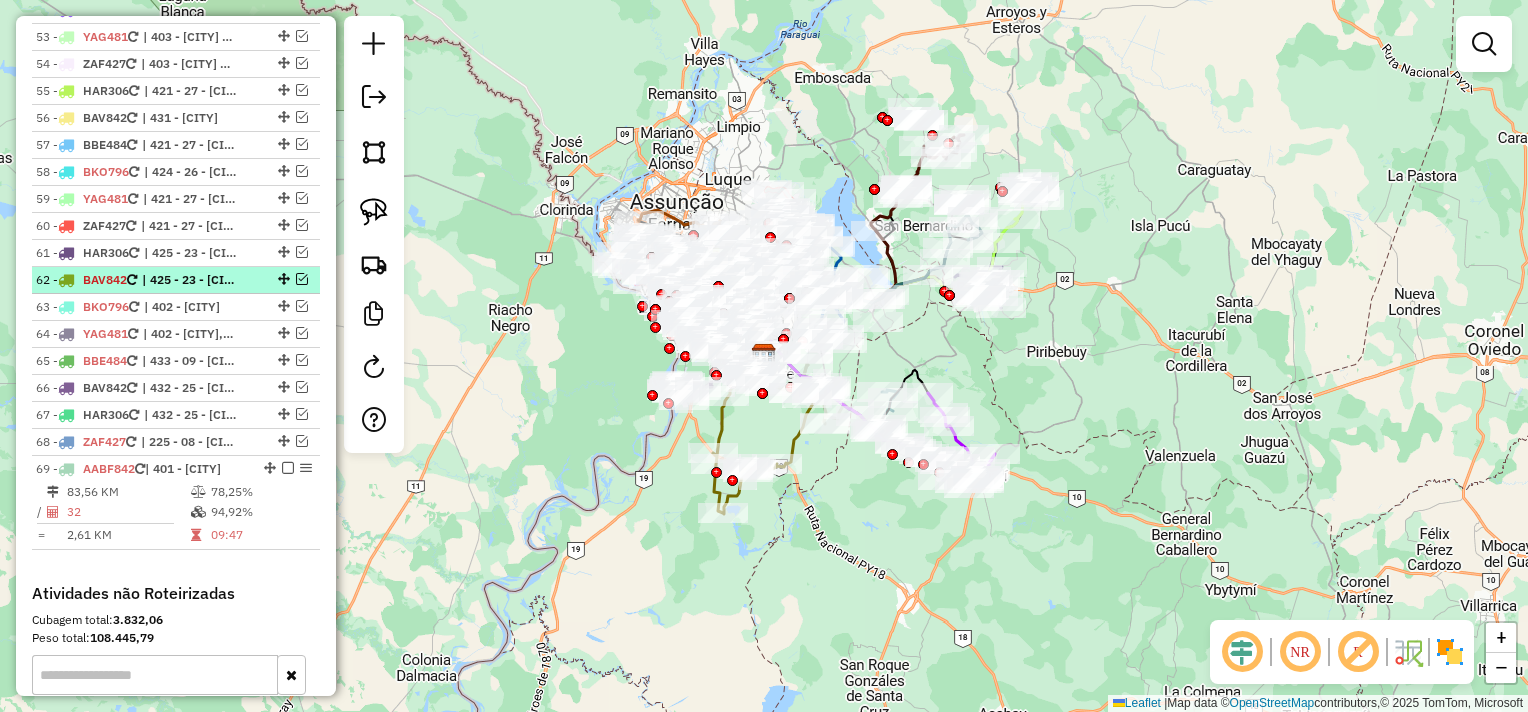 scroll, scrollTop: 5600, scrollLeft: 0, axis: vertical 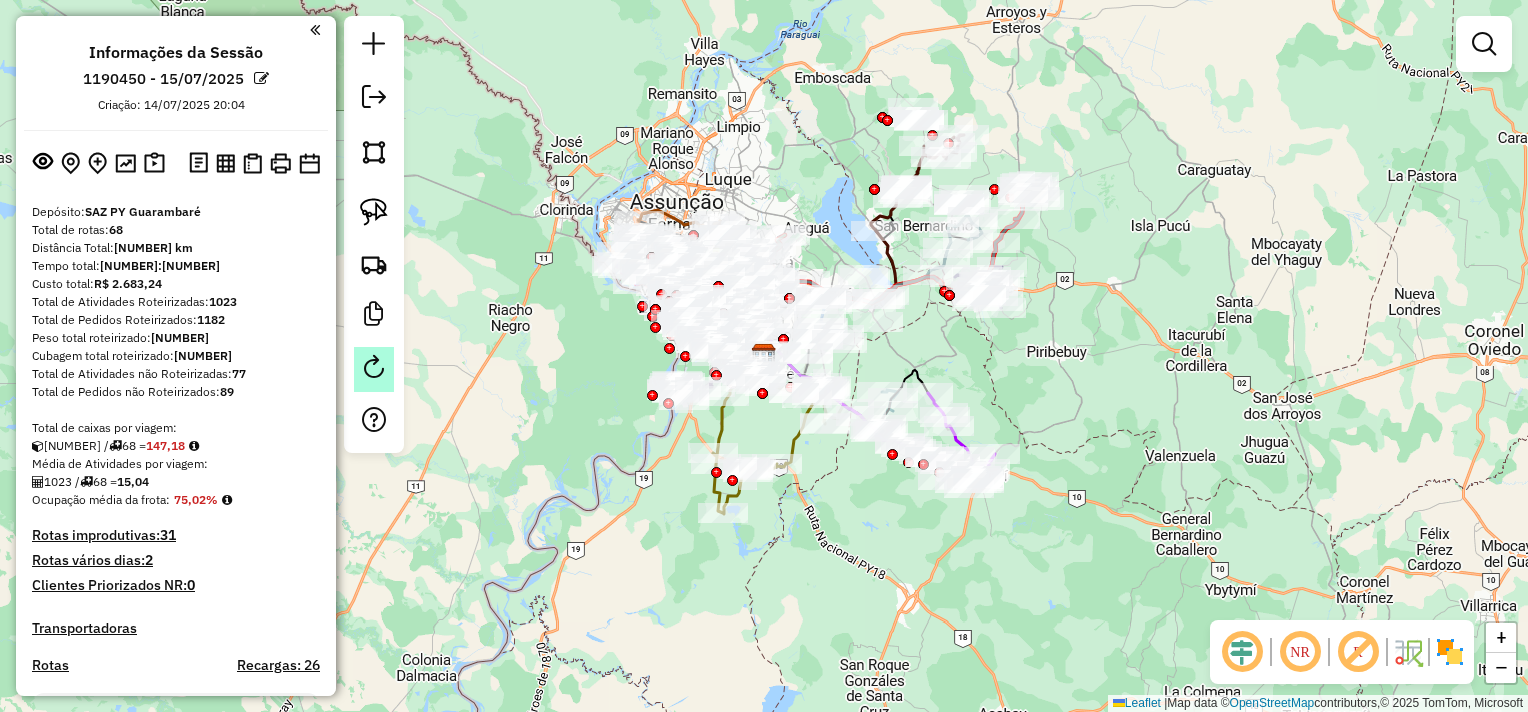 click 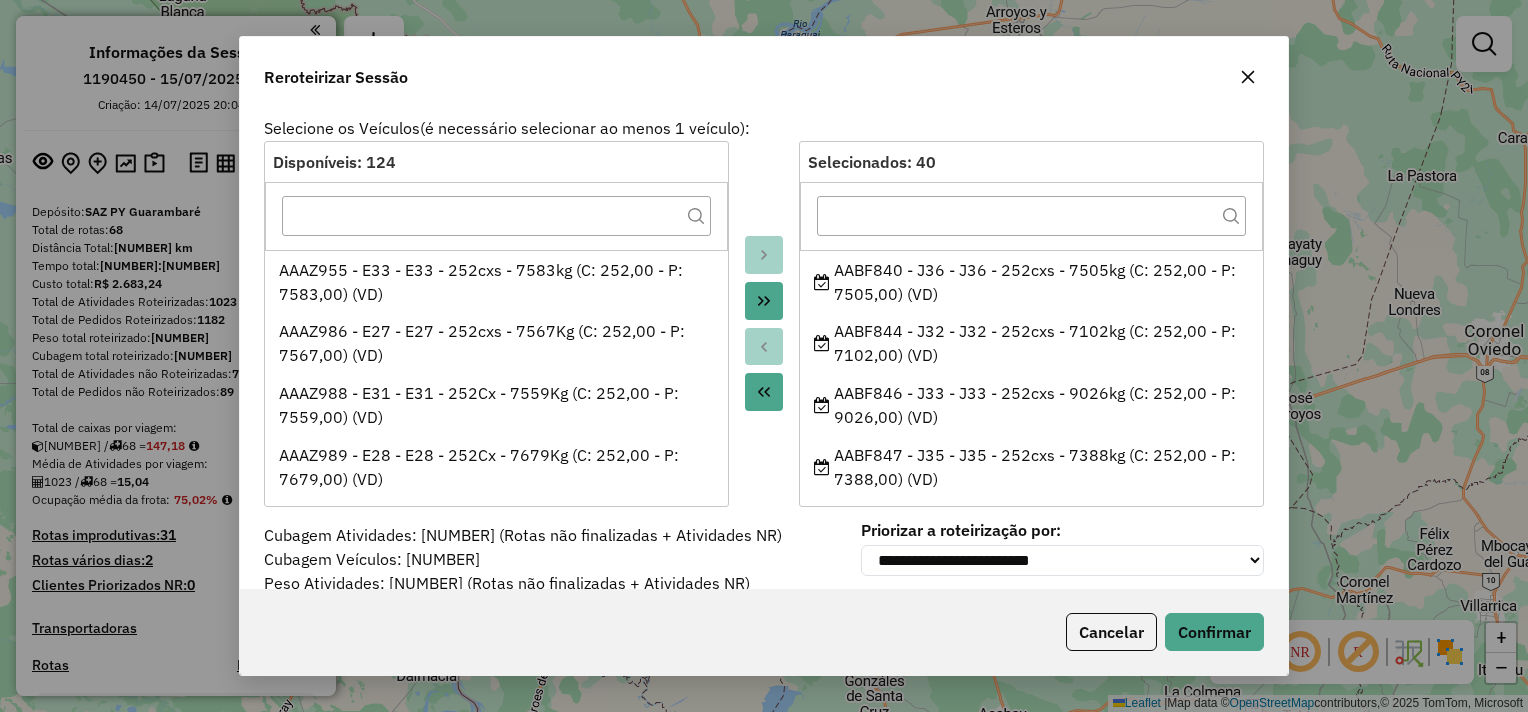 click 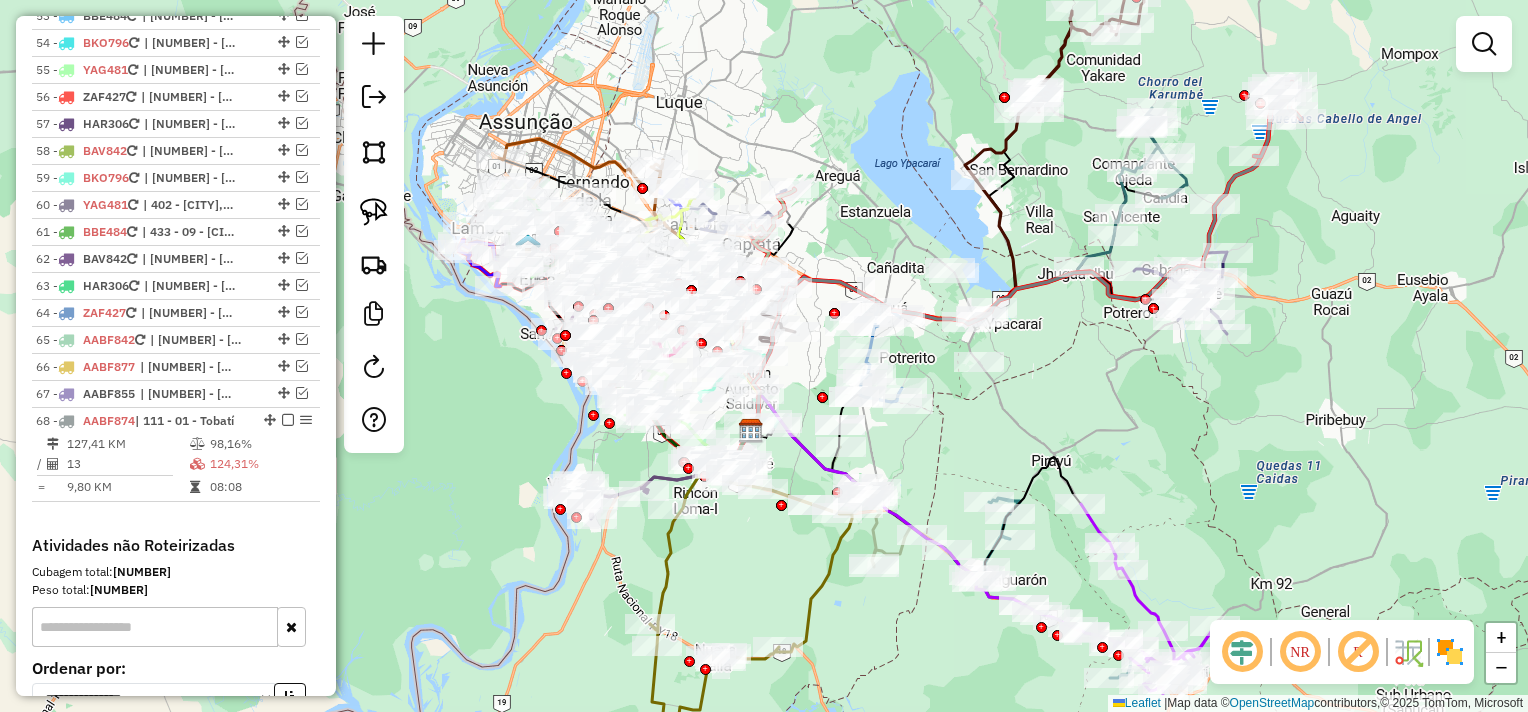 scroll, scrollTop: 5351, scrollLeft: 0, axis: vertical 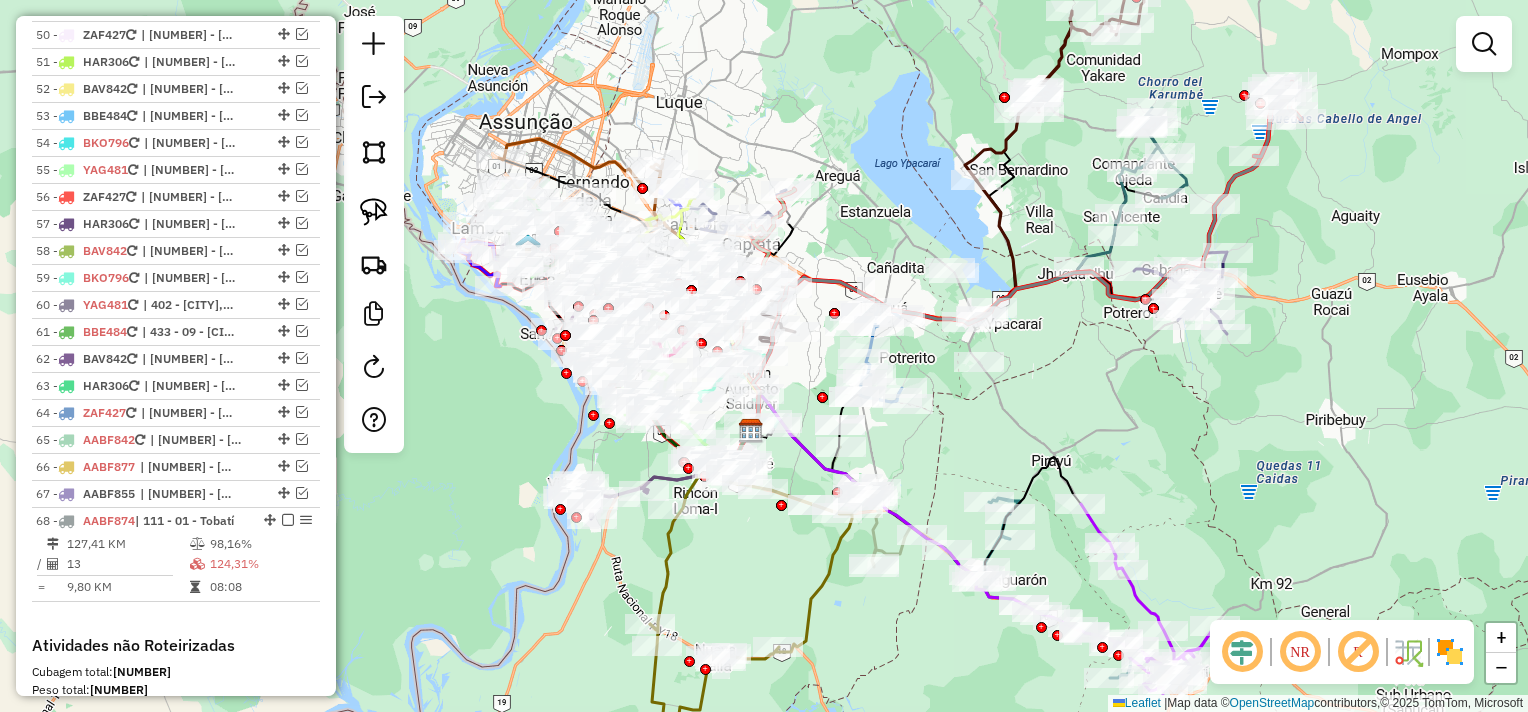 click 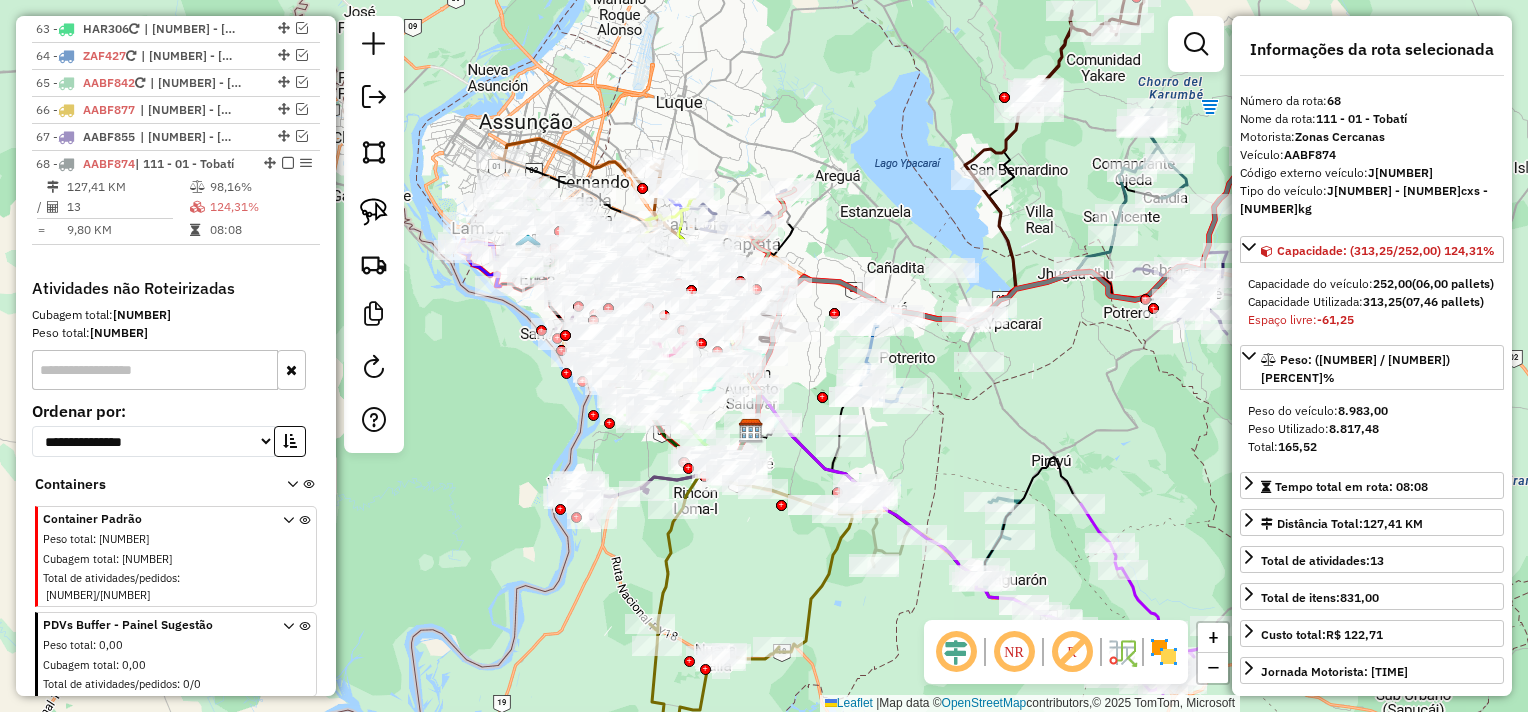 scroll, scrollTop: 5851, scrollLeft: 0, axis: vertical 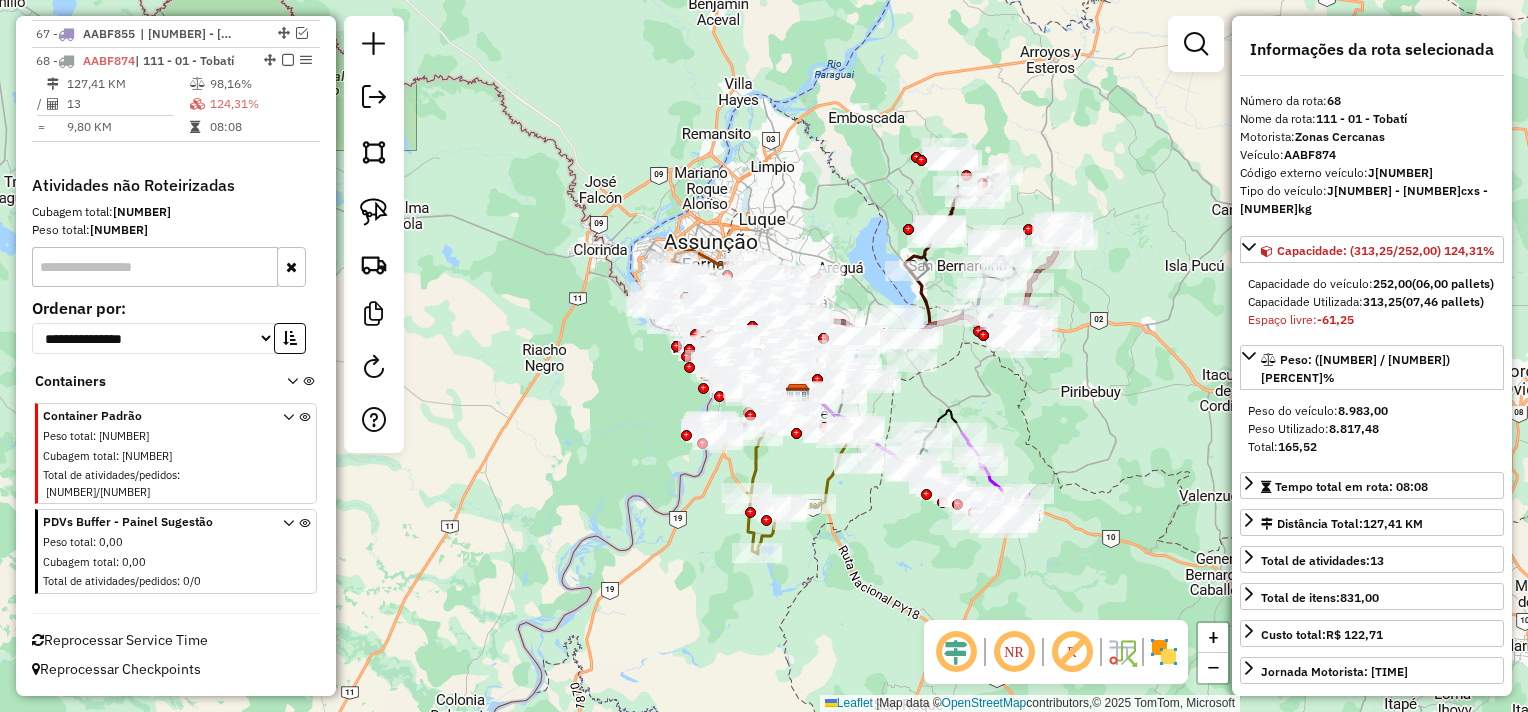 drag, startPoint x: 979, startPoint y: 248, endPoint x: 859, endPoint y: 236, distance: 120.59851 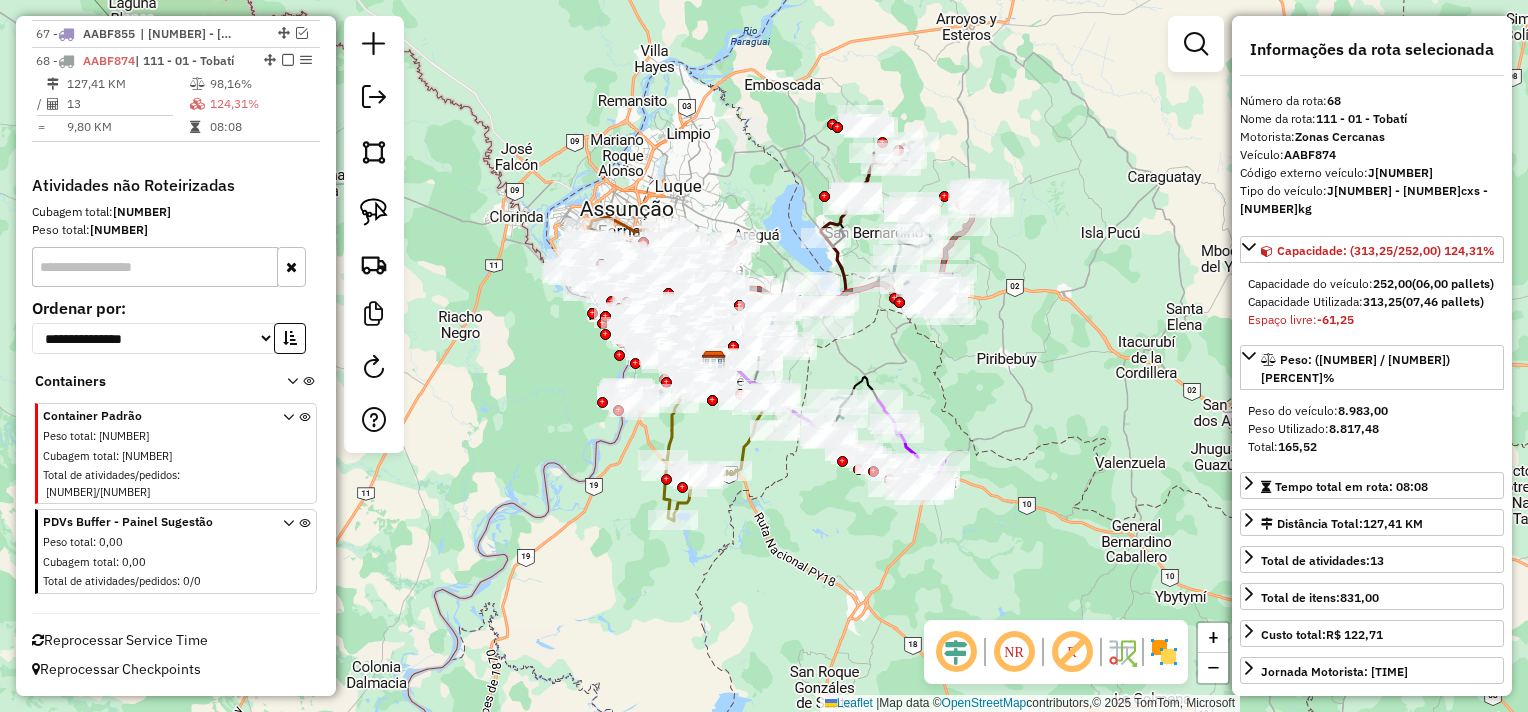 drag, startPoint x: 1064, startPoint y: 445, endPoint x: 874, endPoint y: 341, distance: 216.60101 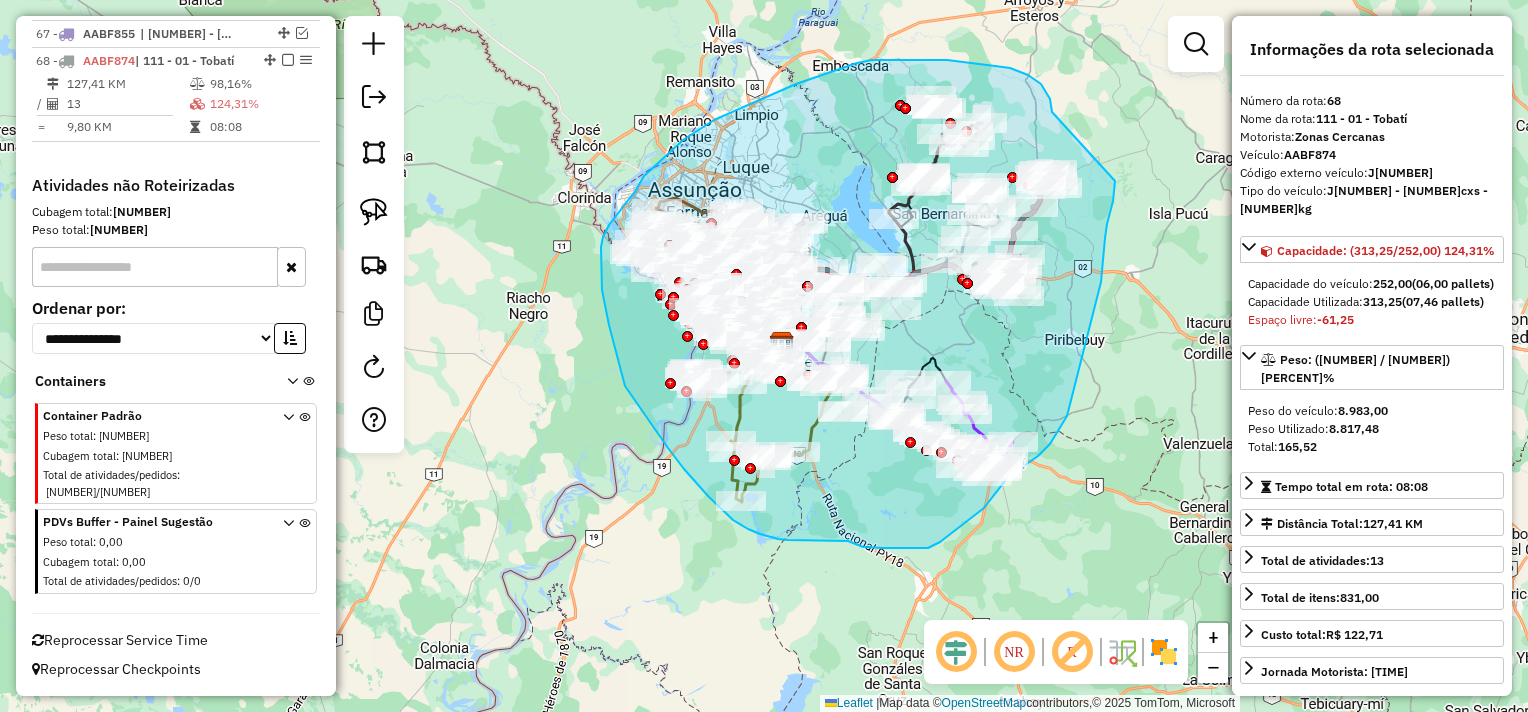 drag, startPoint x: 1050, startPoint y: 99, endPoint x: 1115, endPoint y: 181, distance: 104.63747 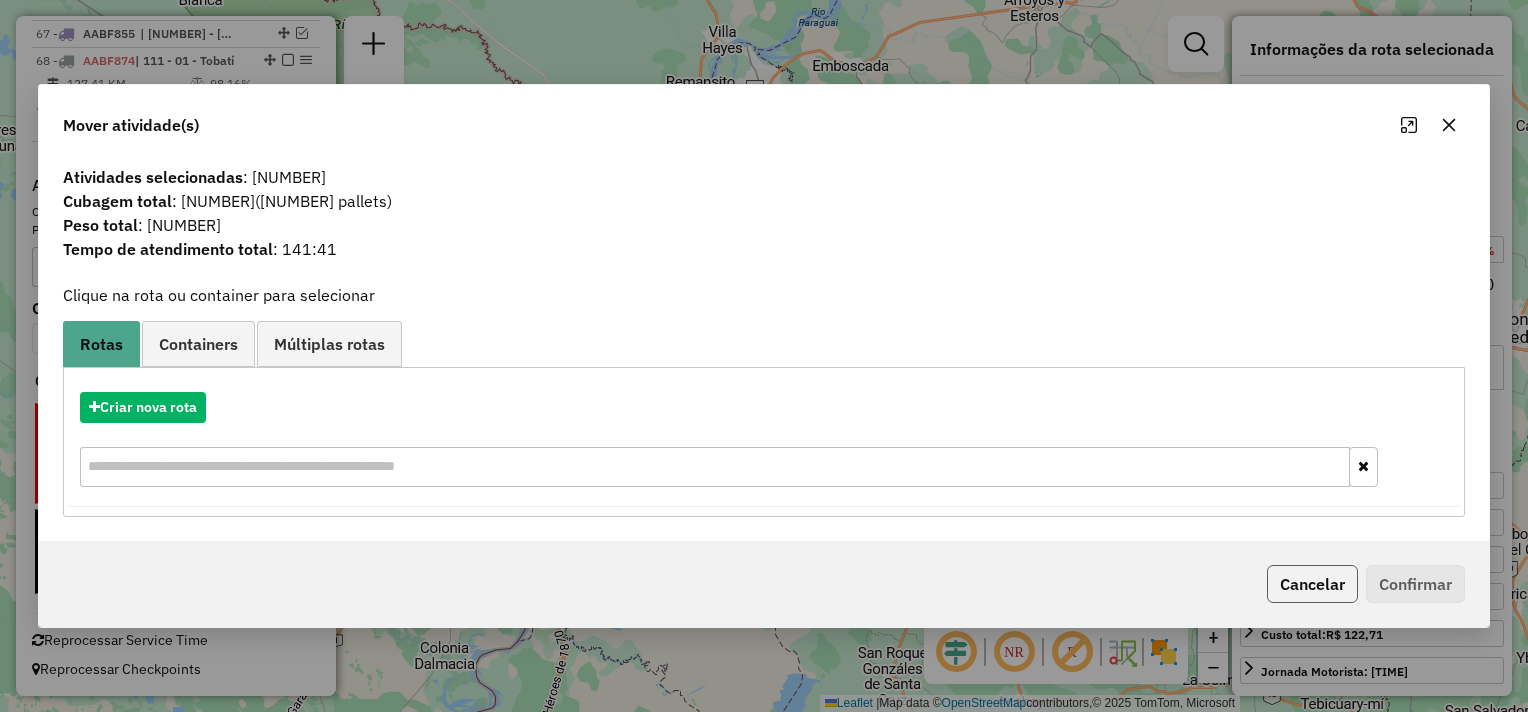 click on "Cancelar" 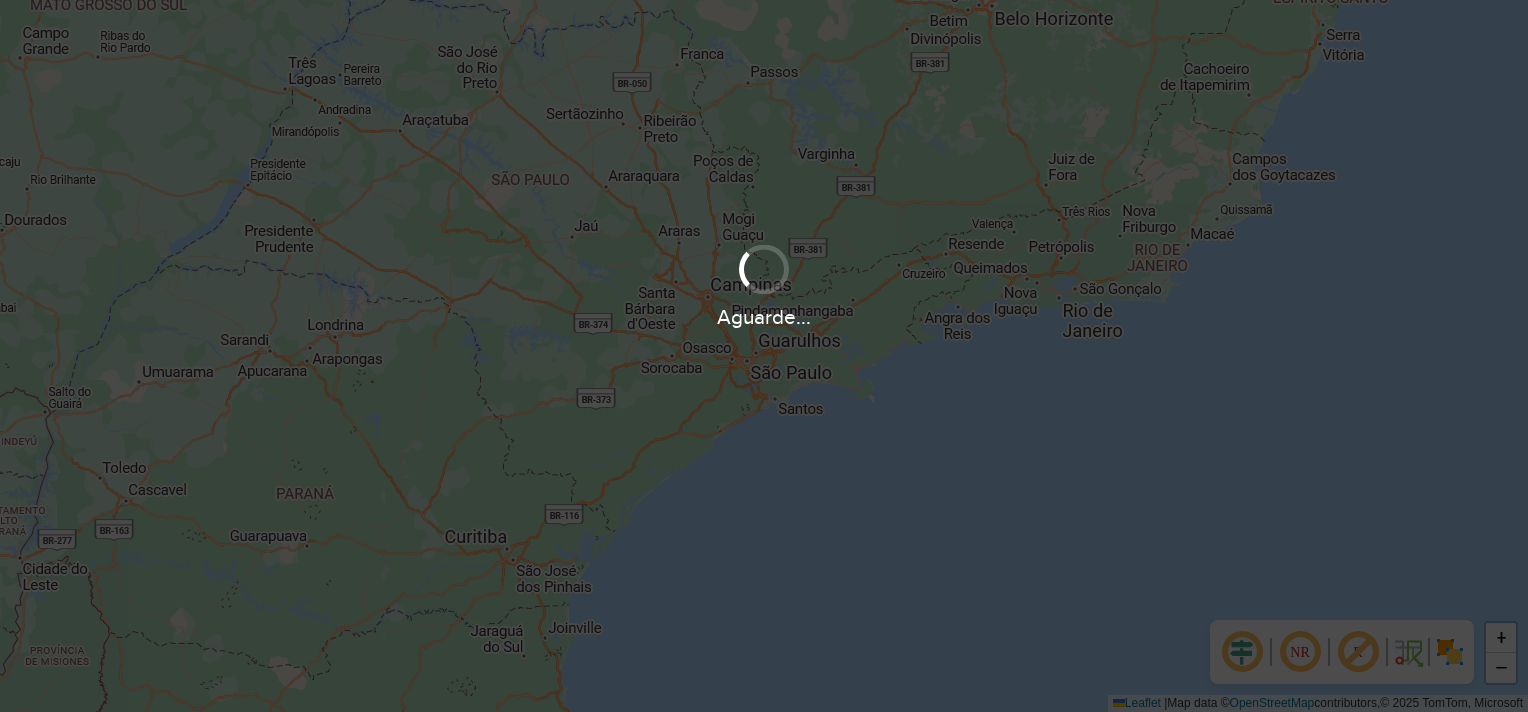 scroll, scrollTop: 0, scrollLeft: 0, axis: both 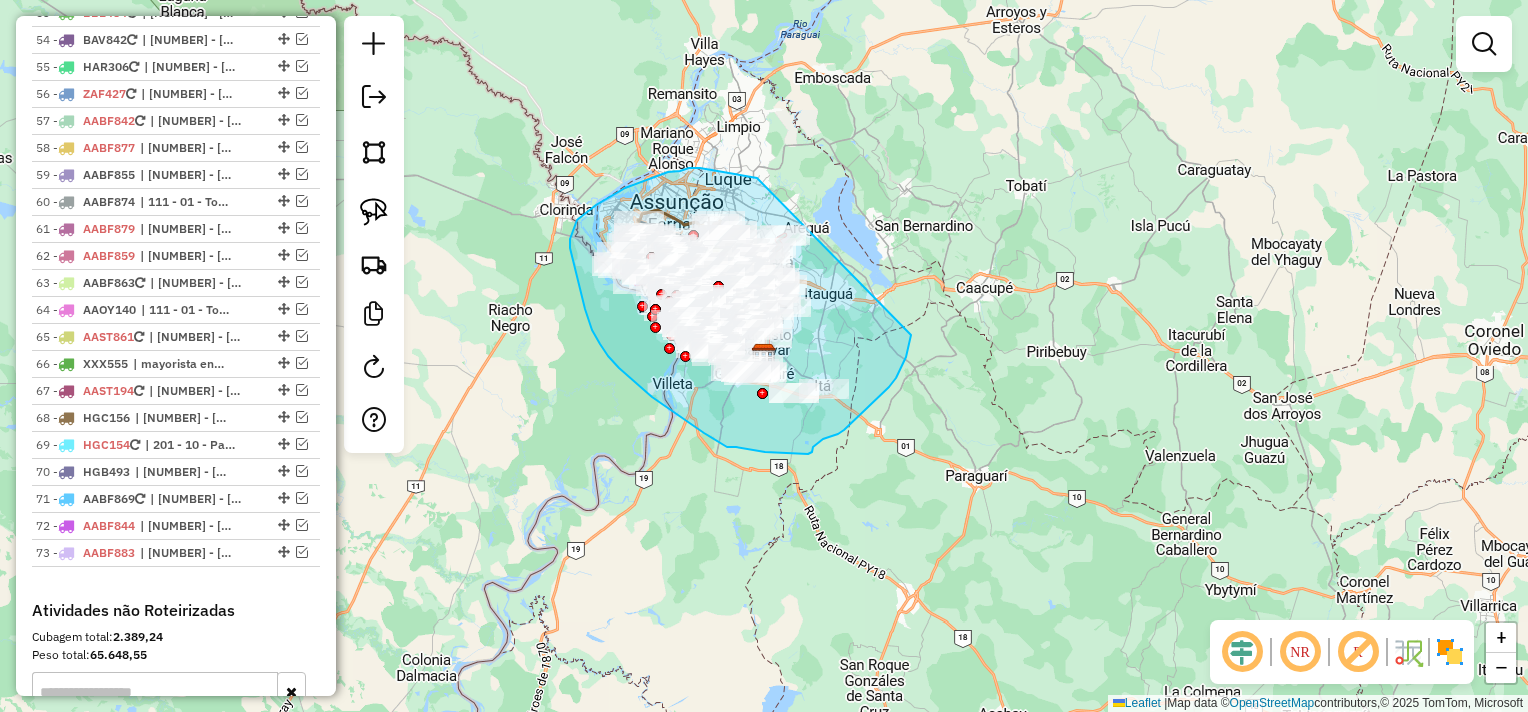 drag, startPoint x: 757, startPoint y: 178, endPoint x: 911, endPoint y: 333, distance: 218.49715 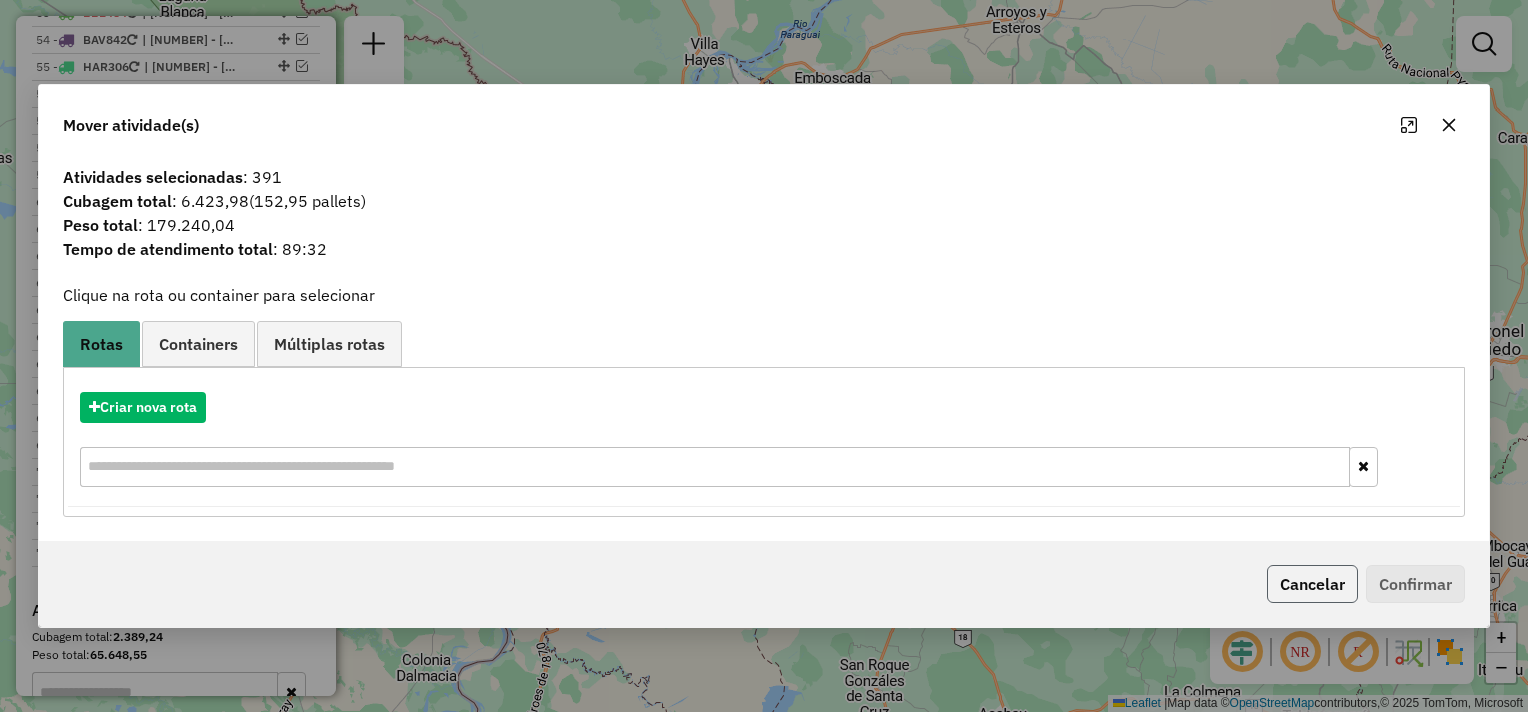 click on "Cancelar" 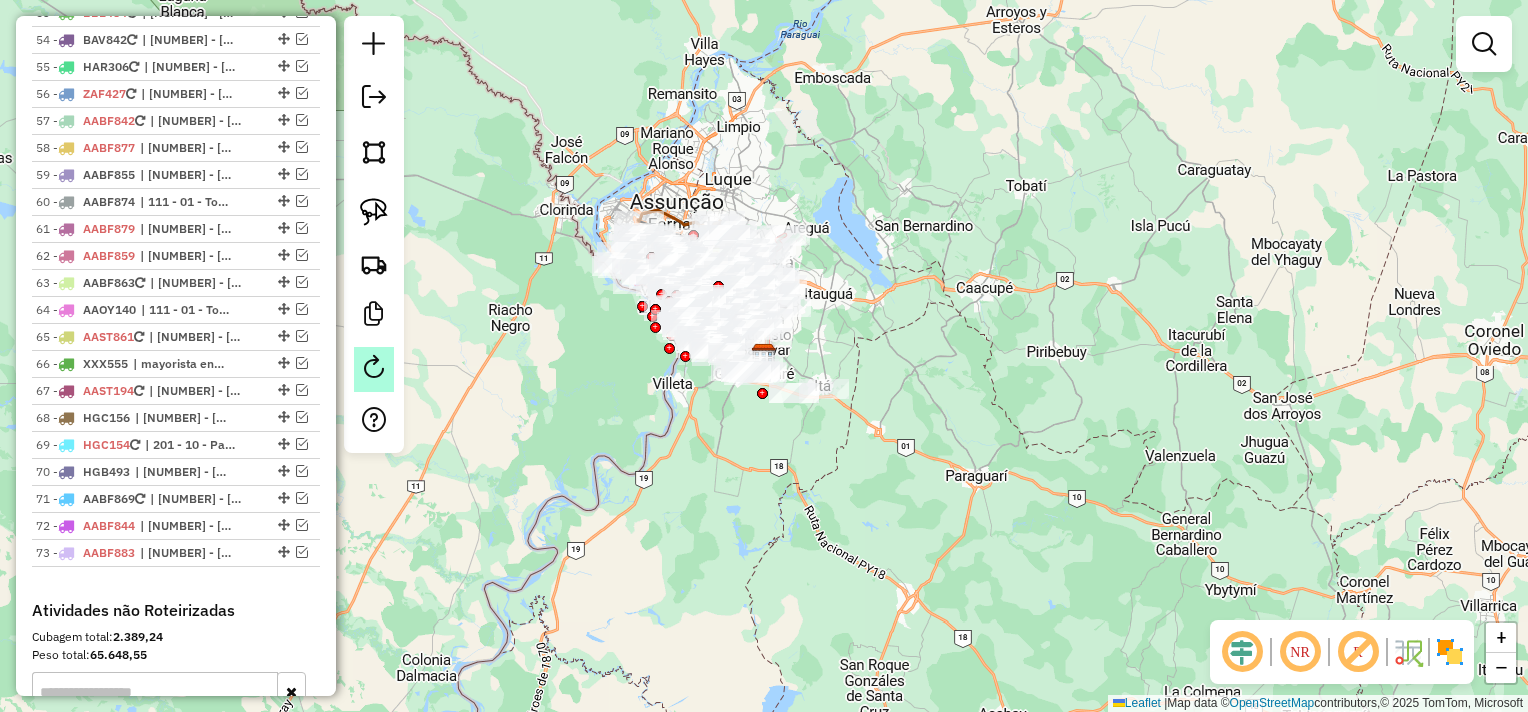 click 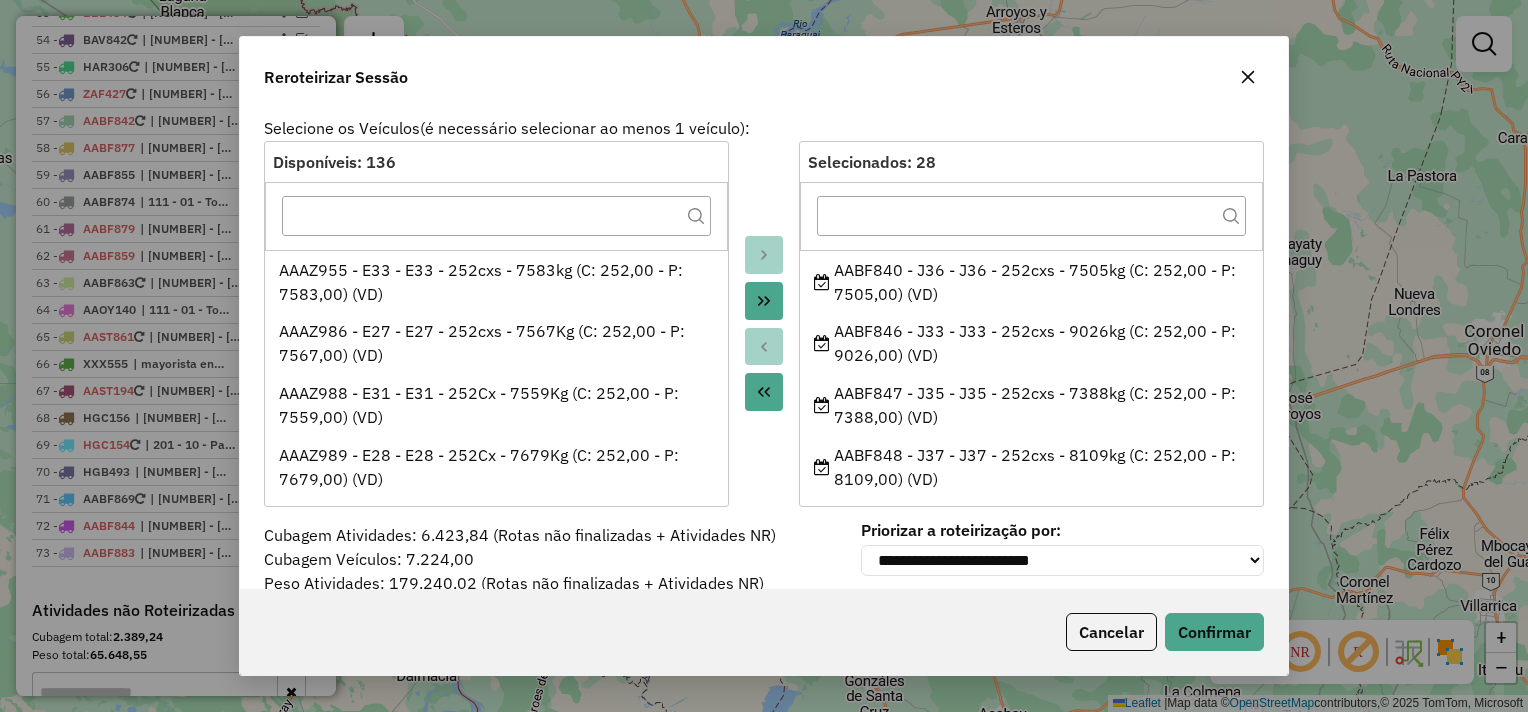click 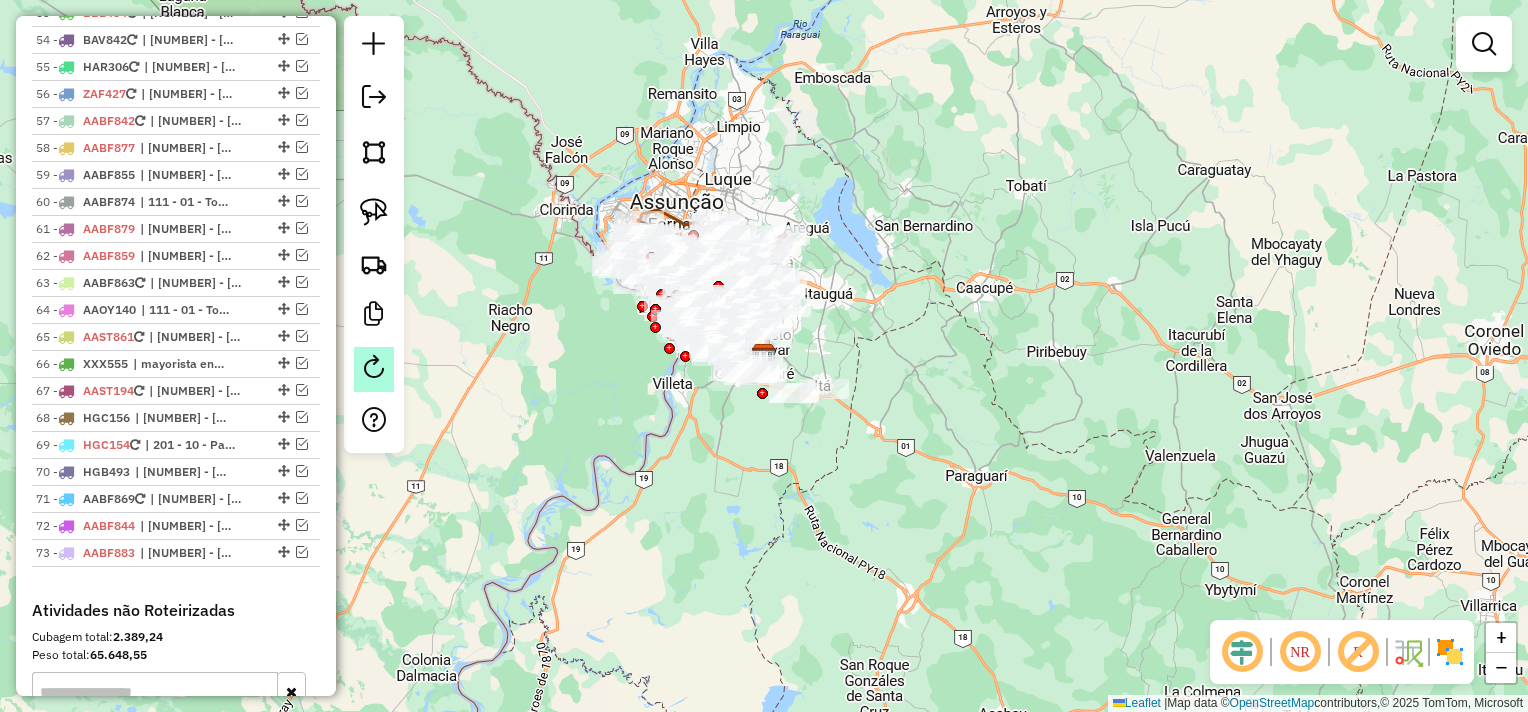 click 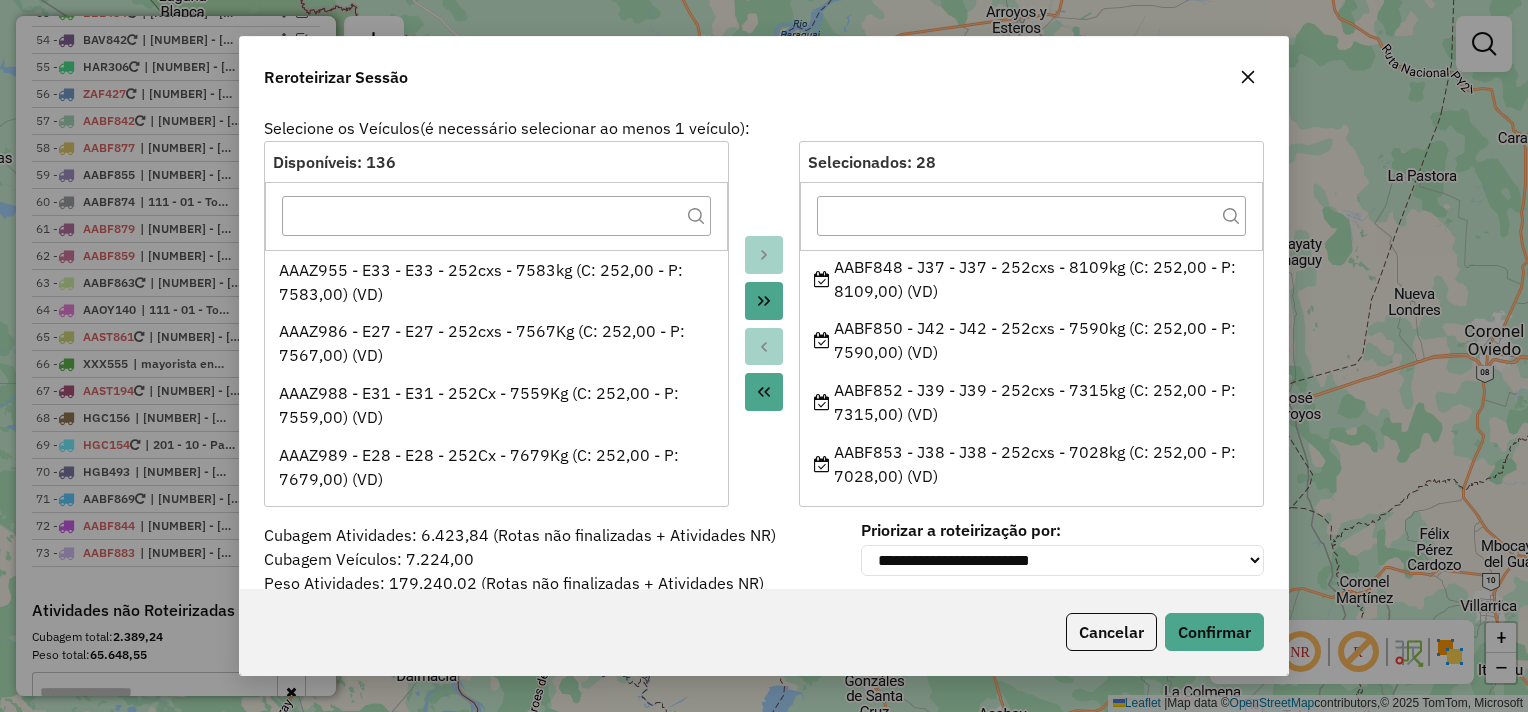 scroll, scrollTop: 0, scrollLeft: 0, axis: both 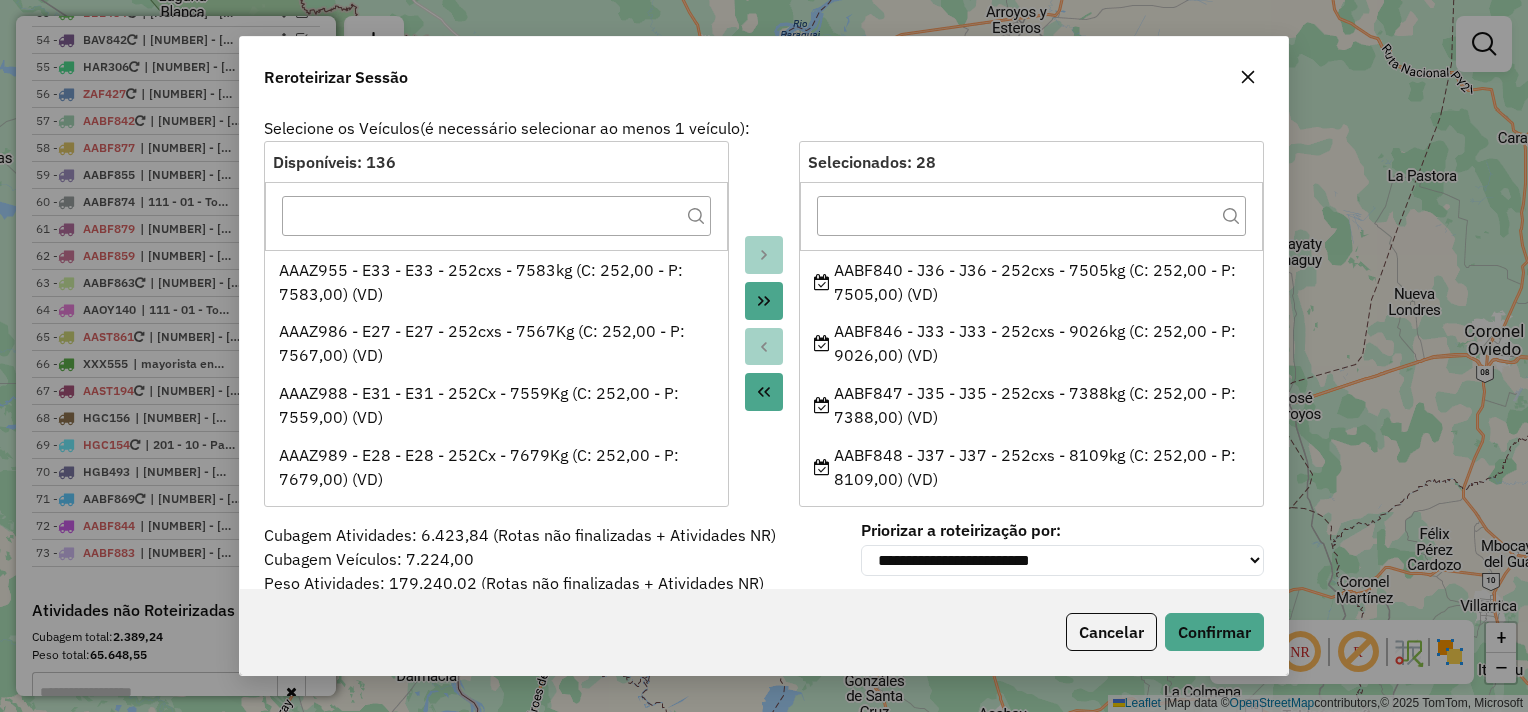 click 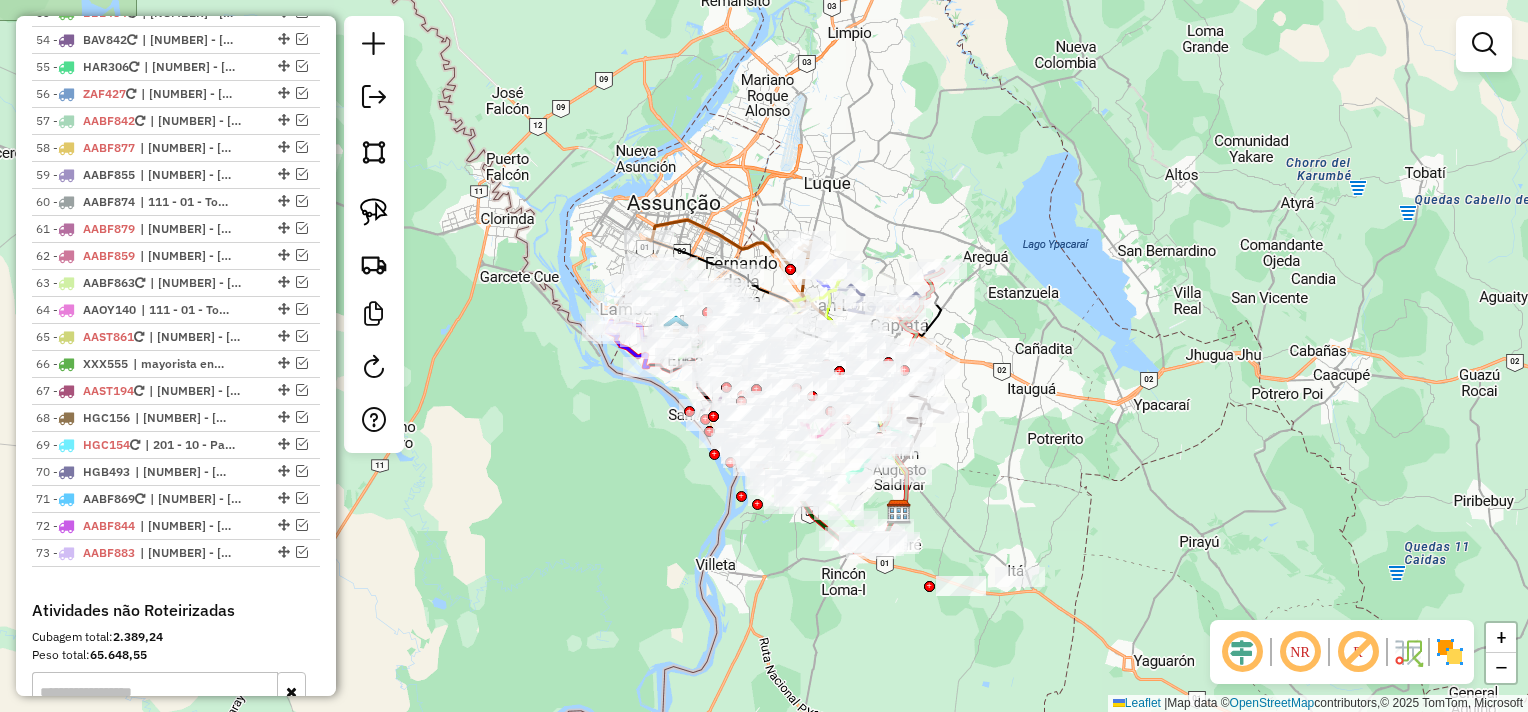 drag, startPoint x: 1195, startPoint y: 492, endPoint x: 1019, endPoint y: 371, distance: 213.58136 